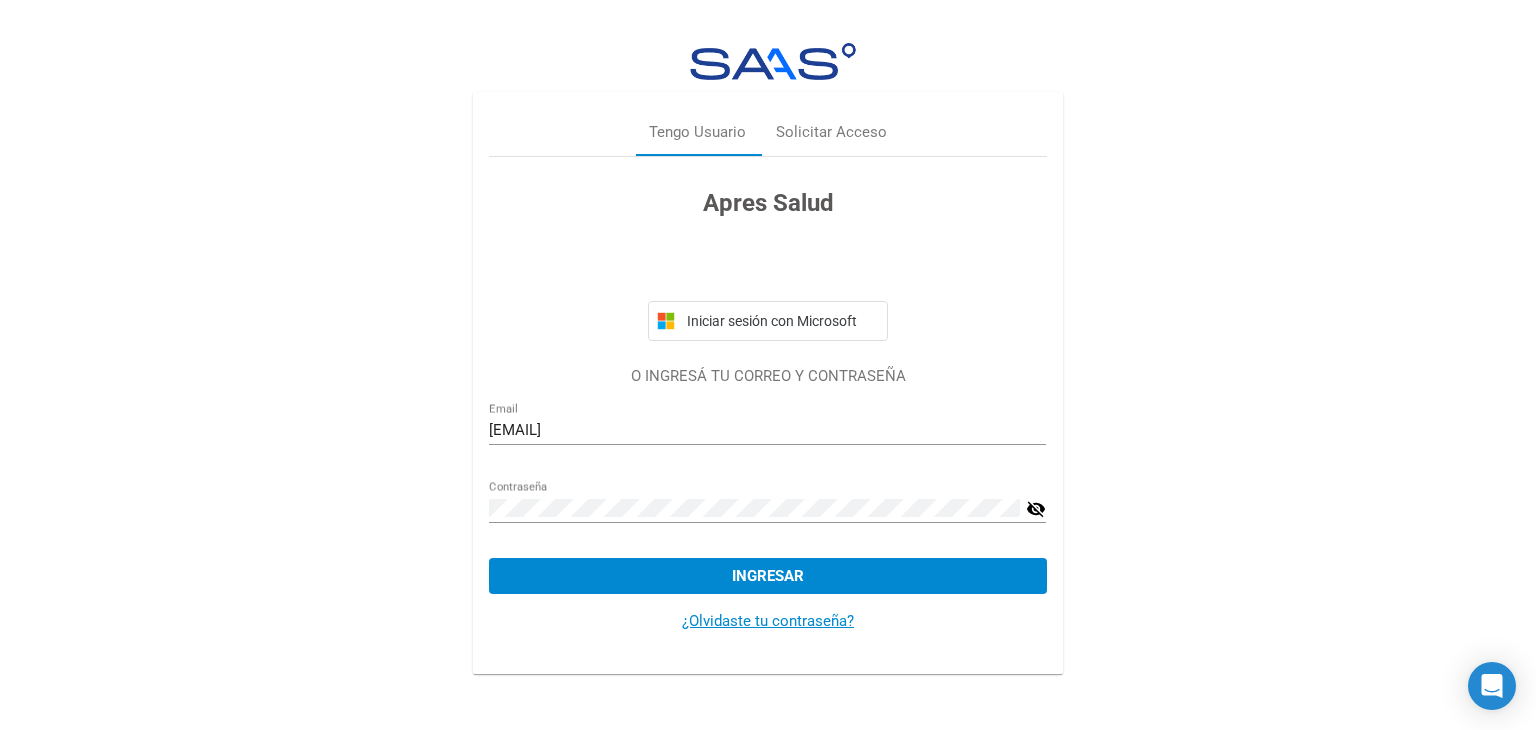 scroll, scrollTop: 0, scrollLeft: 0, axis: both 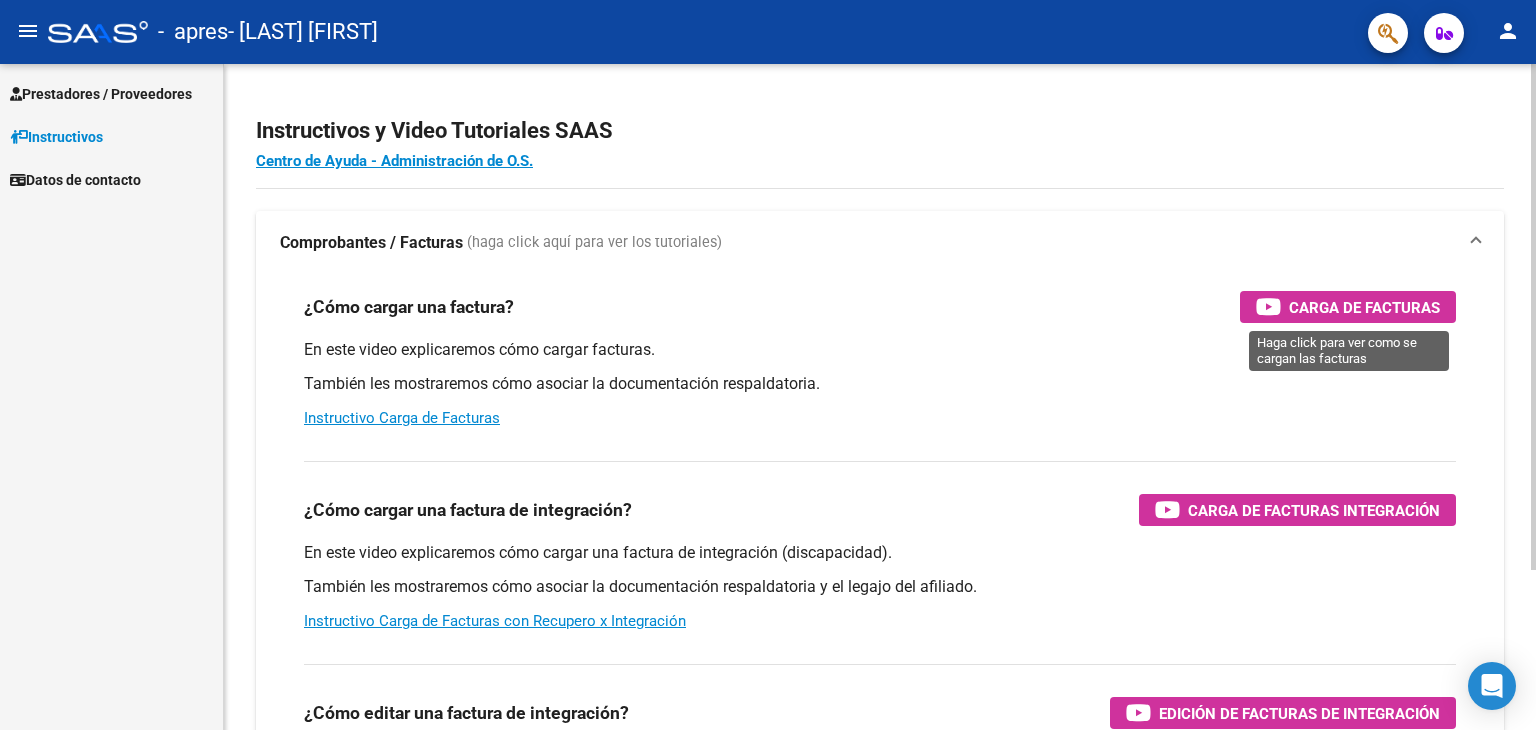 click on "Carga de Facturas" at bounding box center (1364, 307) 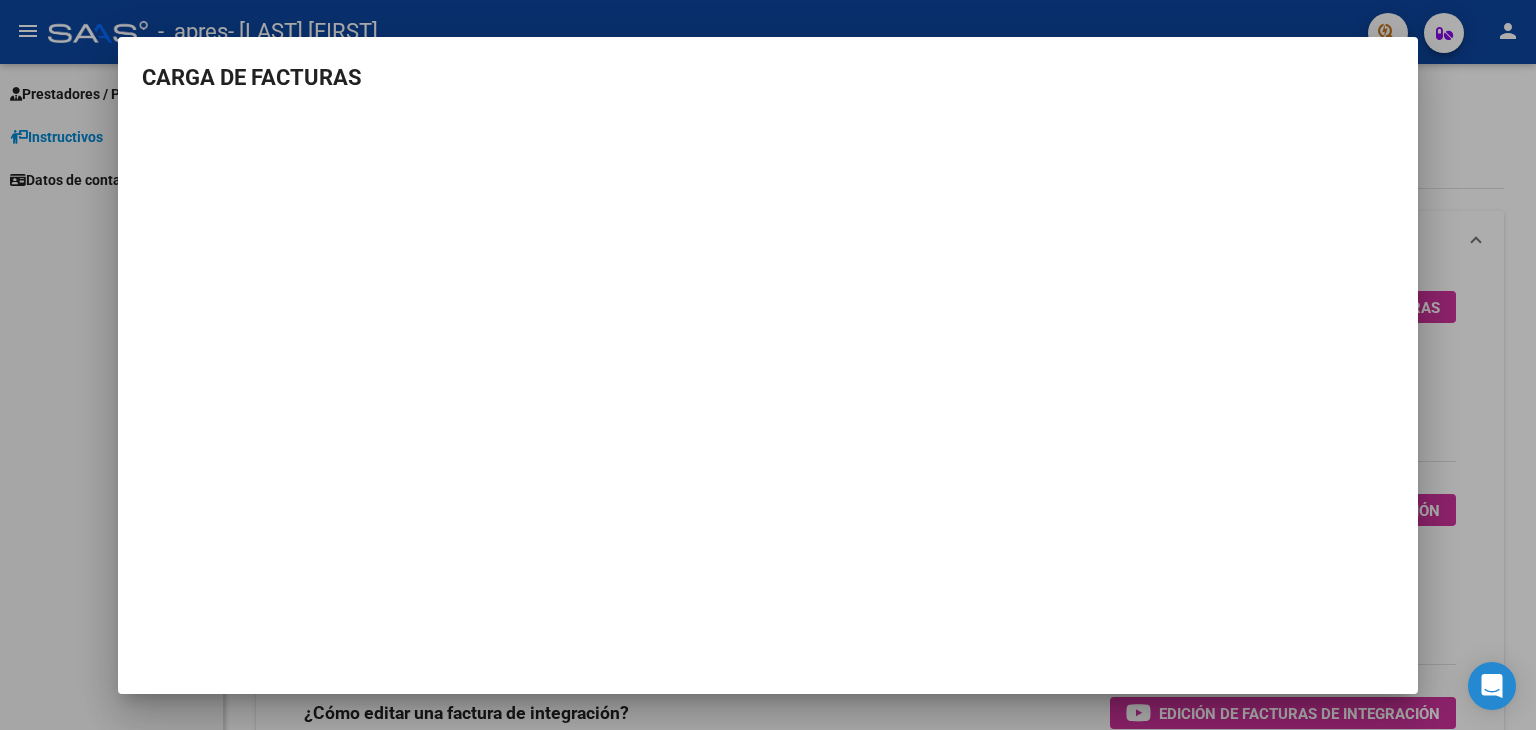 click at bounding box center (768, 365) 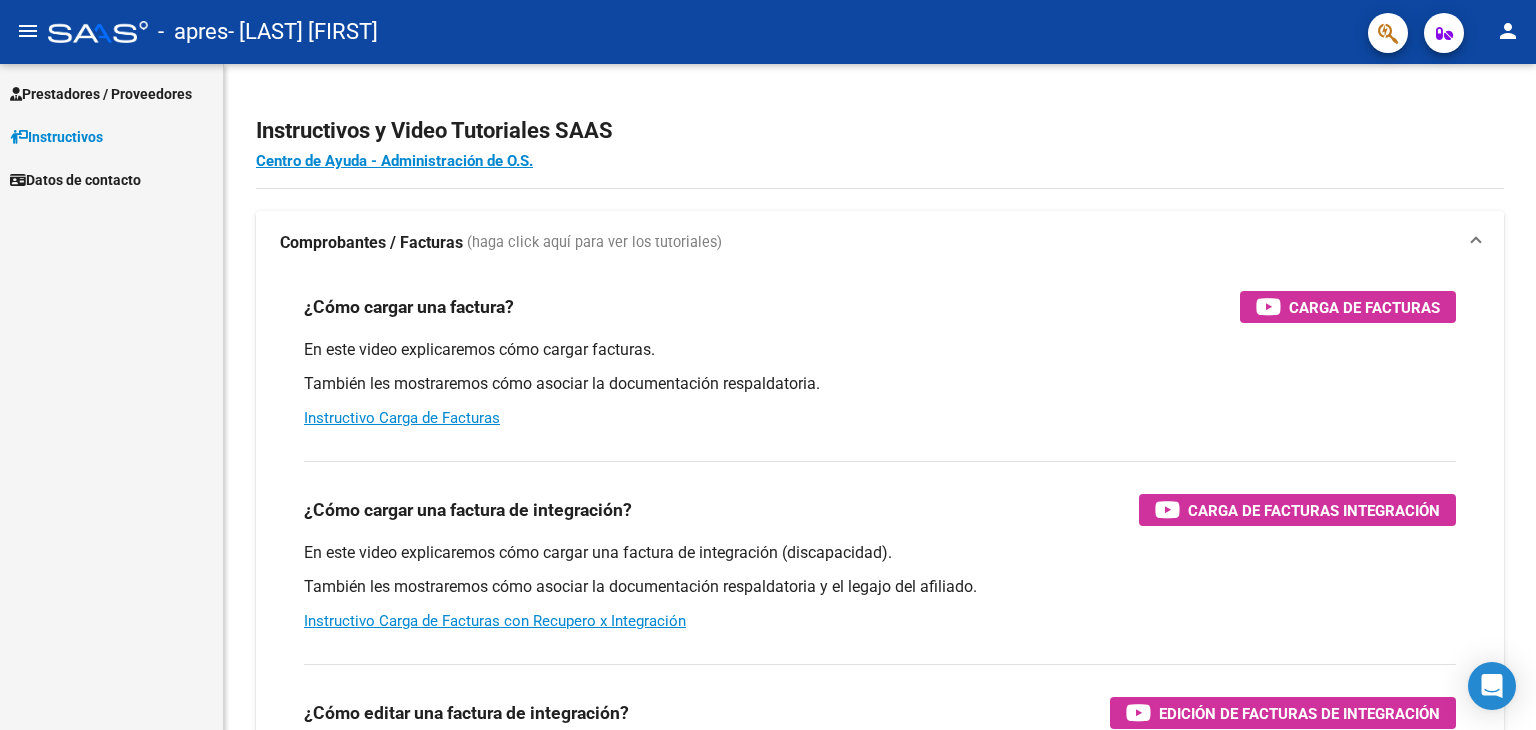 click on "Prestadores / Proveedores" at bounding box center [101, 94] 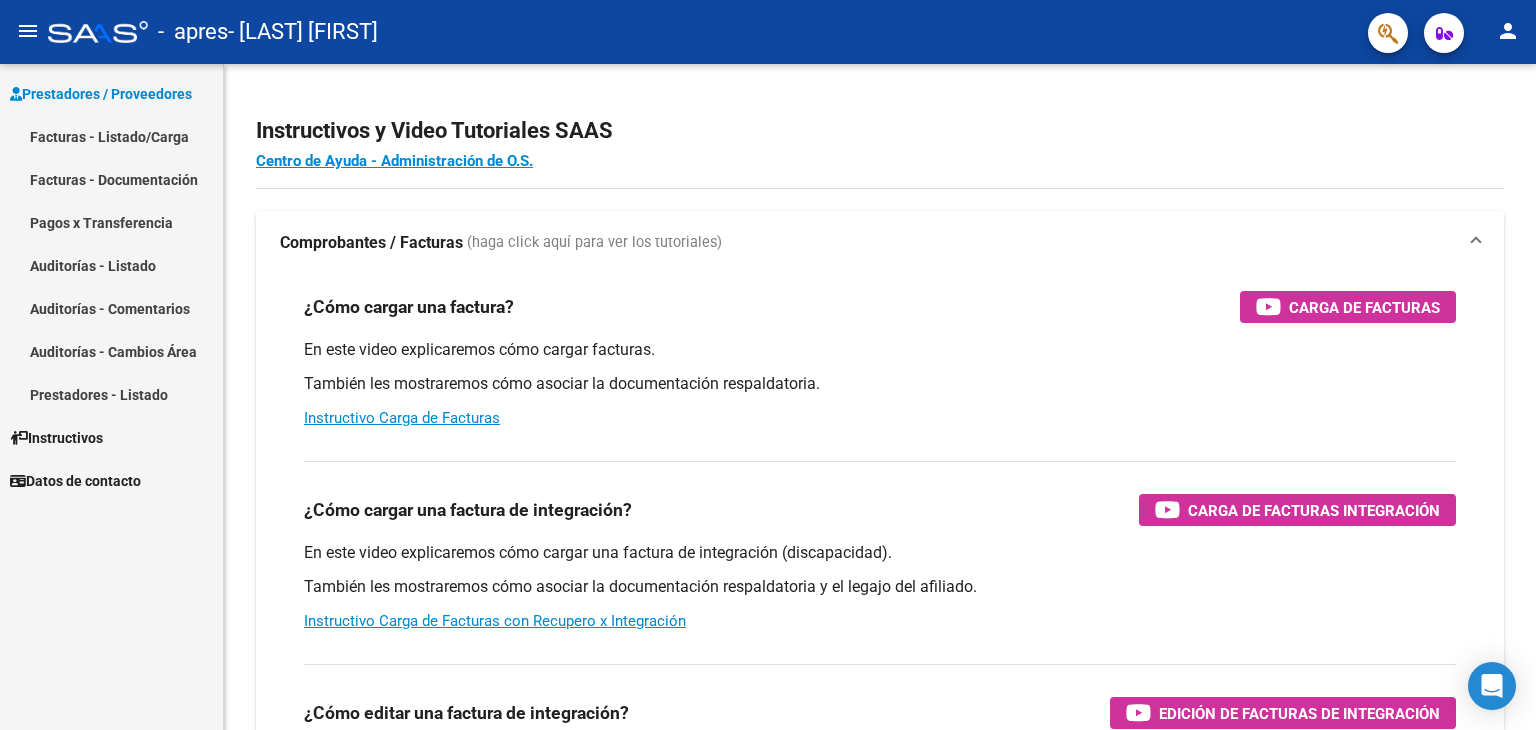 click on "Facturas - Listado/Carga" at bounding box center (111, 136) 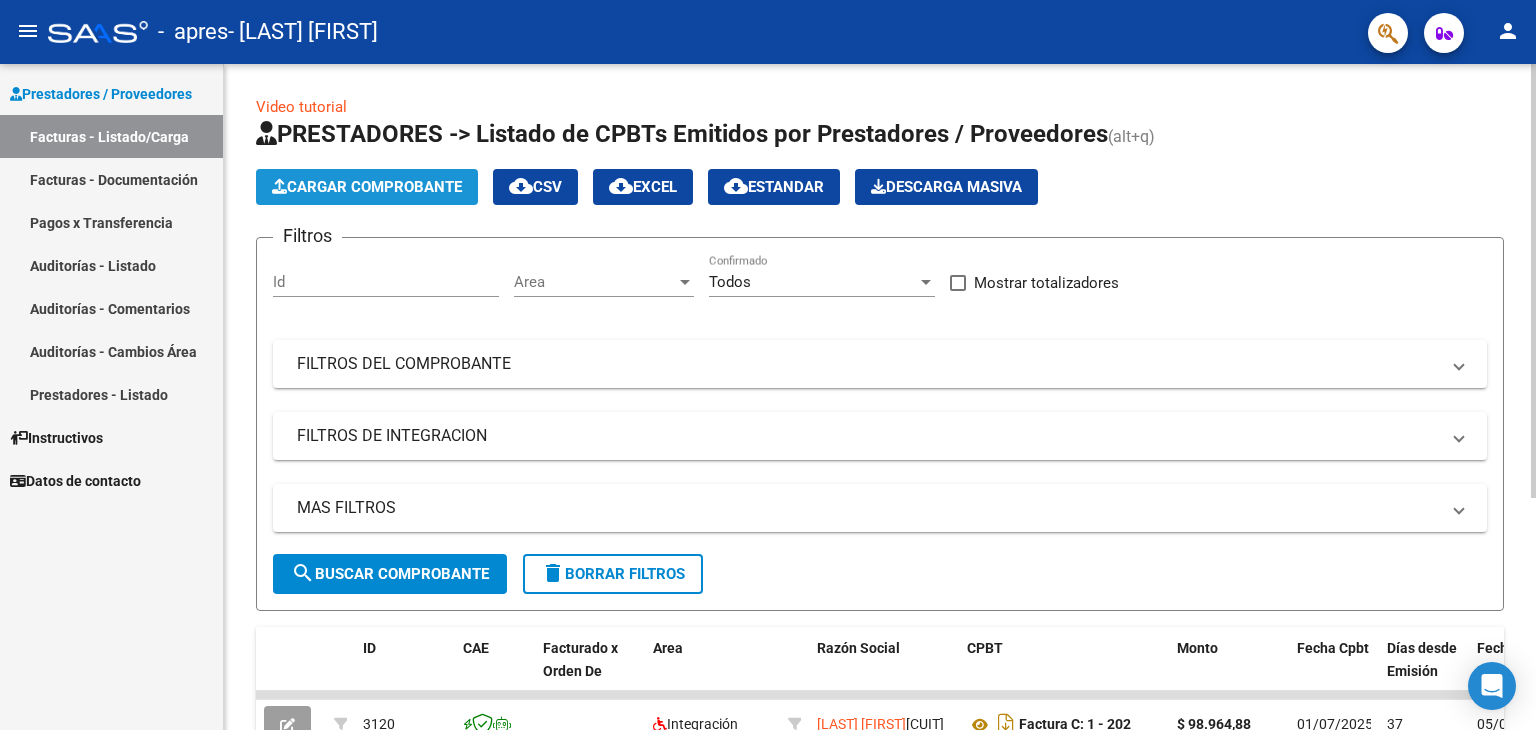 click on "Cargar Comprobante" 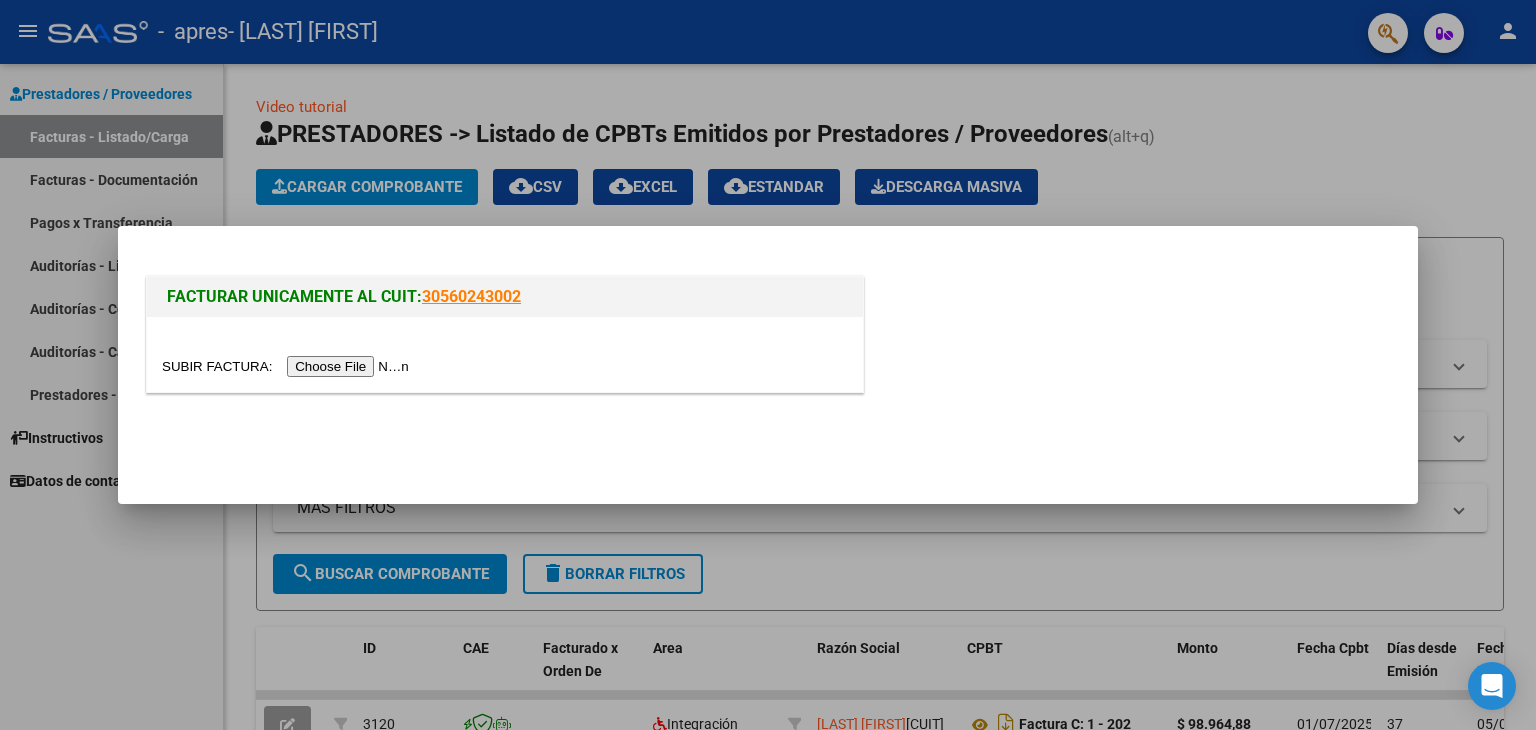 click at bounding box center [288, 366] 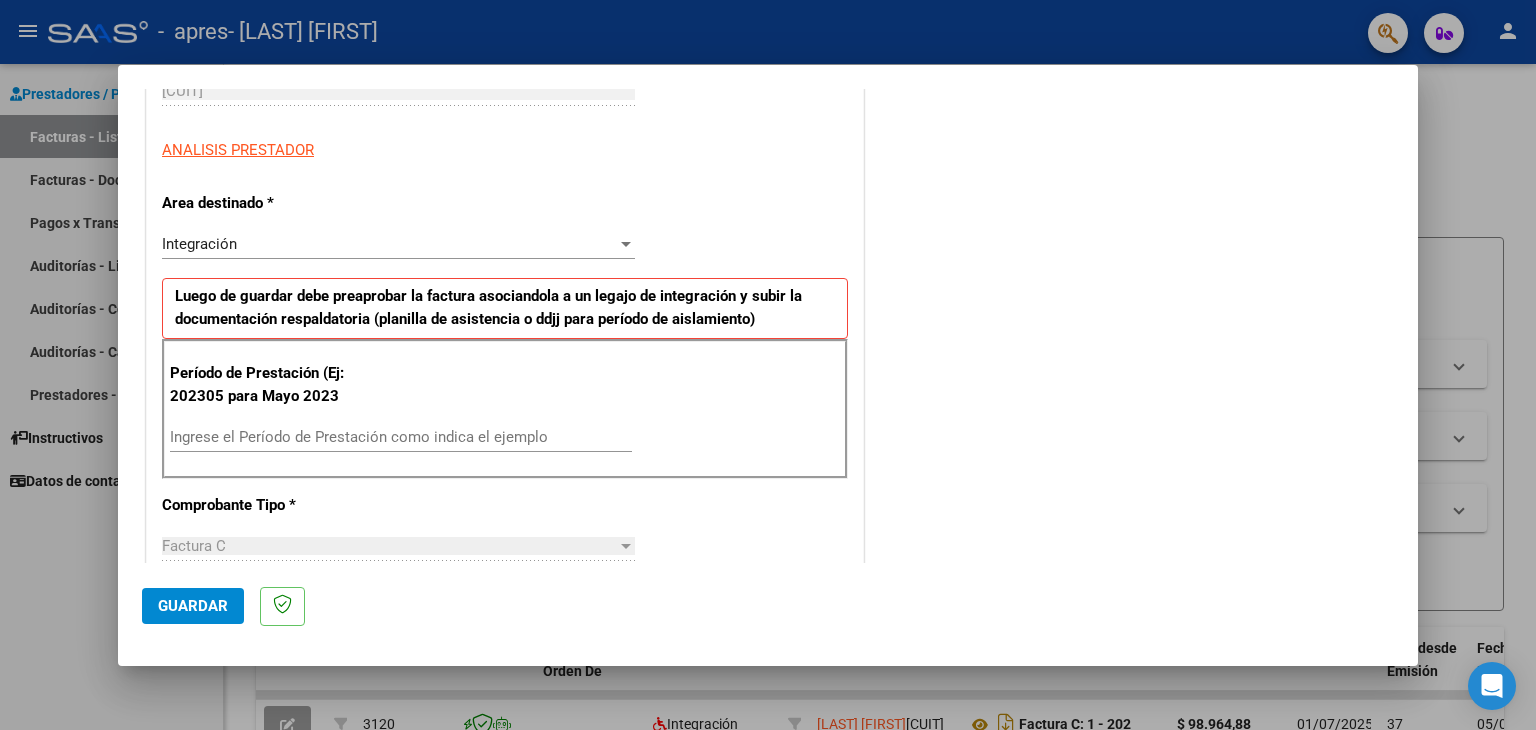 scroll, scrollTop: 340, scrollLeft: 0, axis: vertical 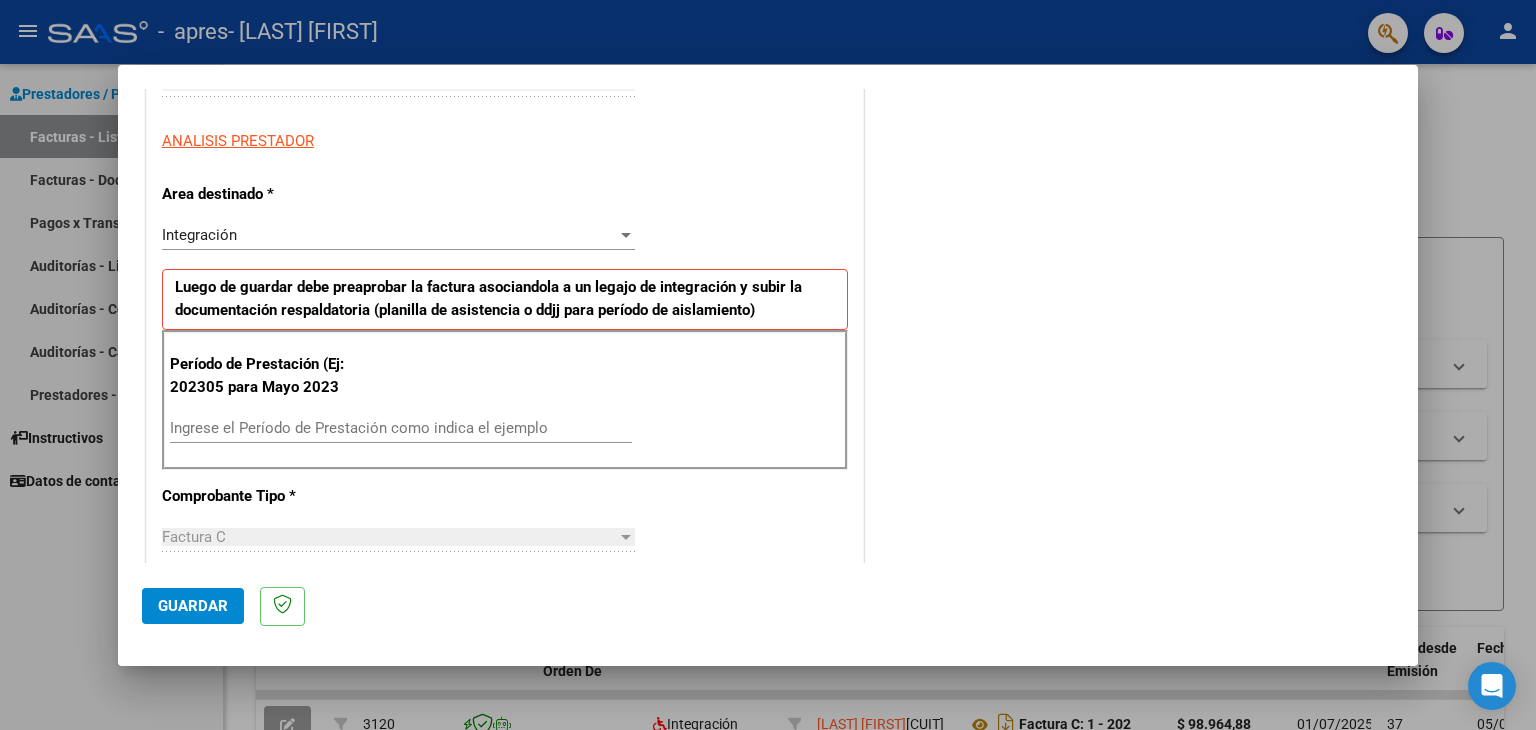 click on "Integración" at bounding box center (389, 235) 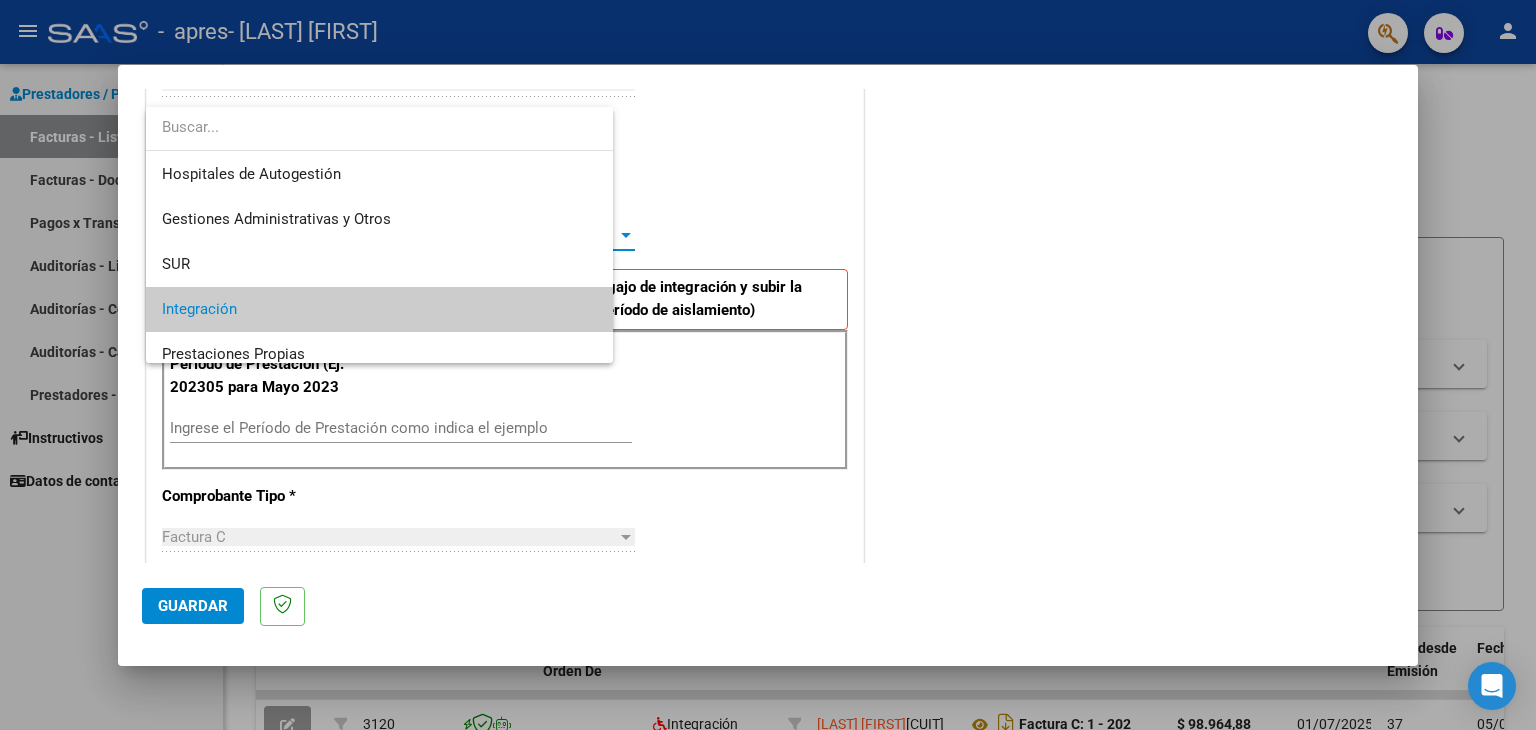 scroll, scrollTop: 74, scrollLeft: 0, axis: vertical 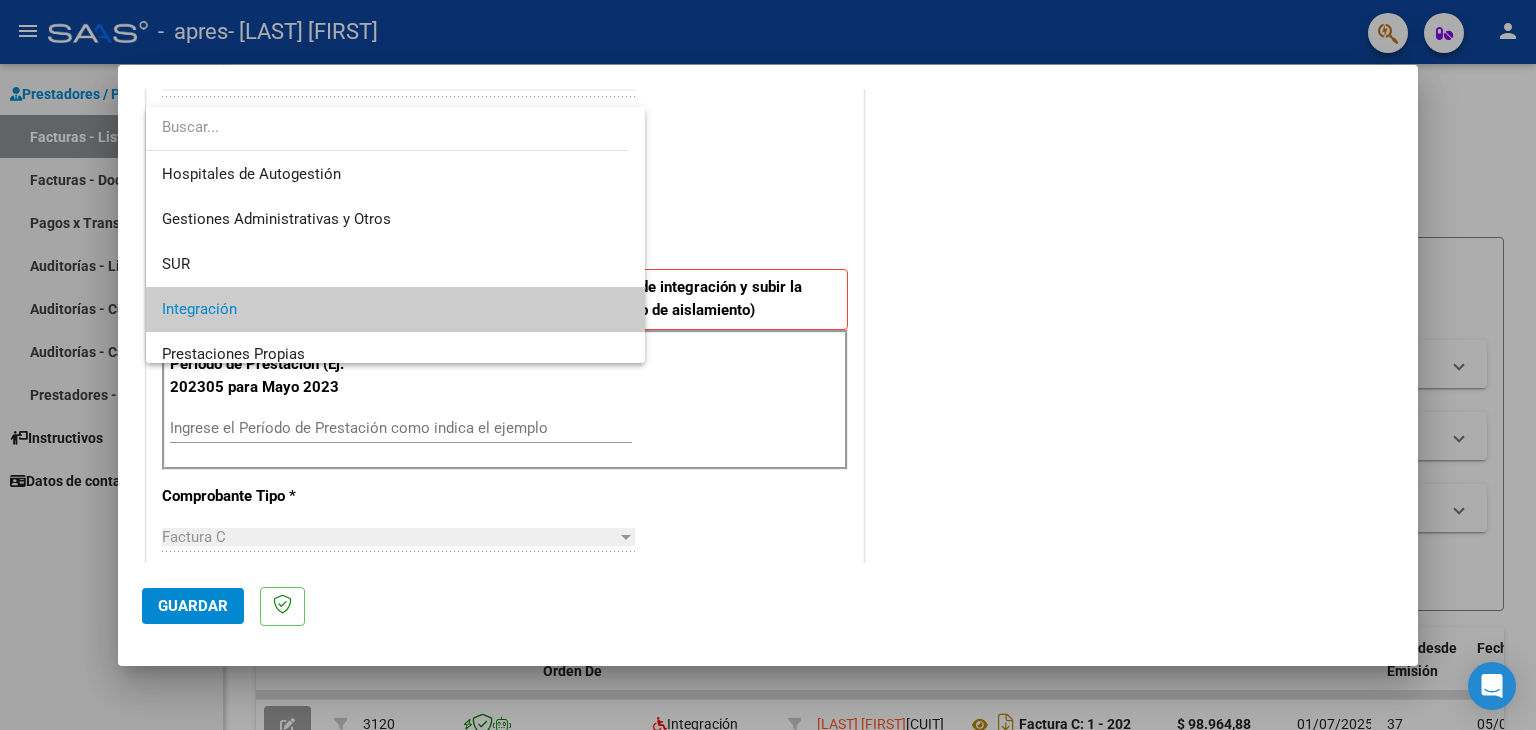 click on "Integración" at bounding box center [395, 309] 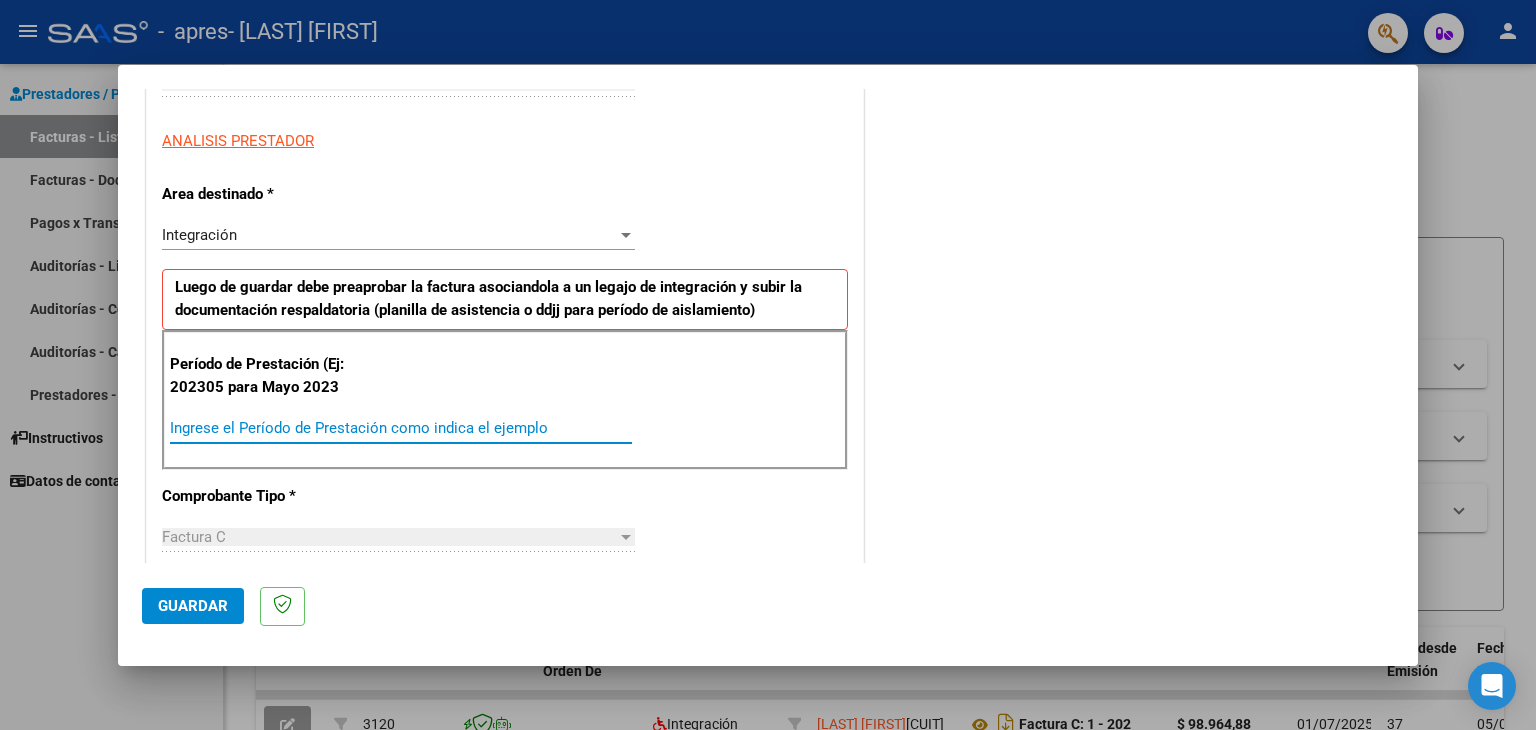 click on "Ingrese el Período de Prestación como indica el ejemplo" at bounding box center (401, 428) 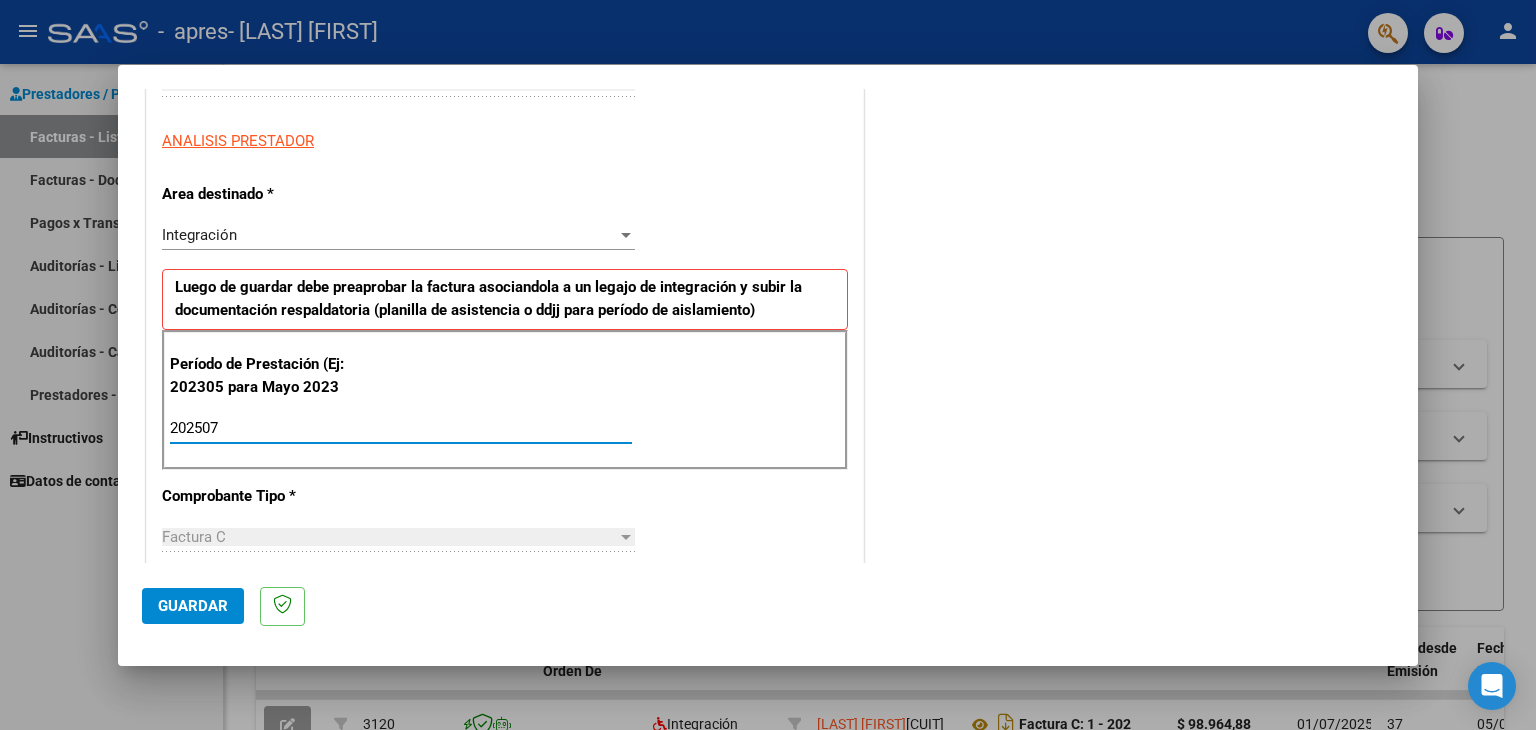 type on "202507" 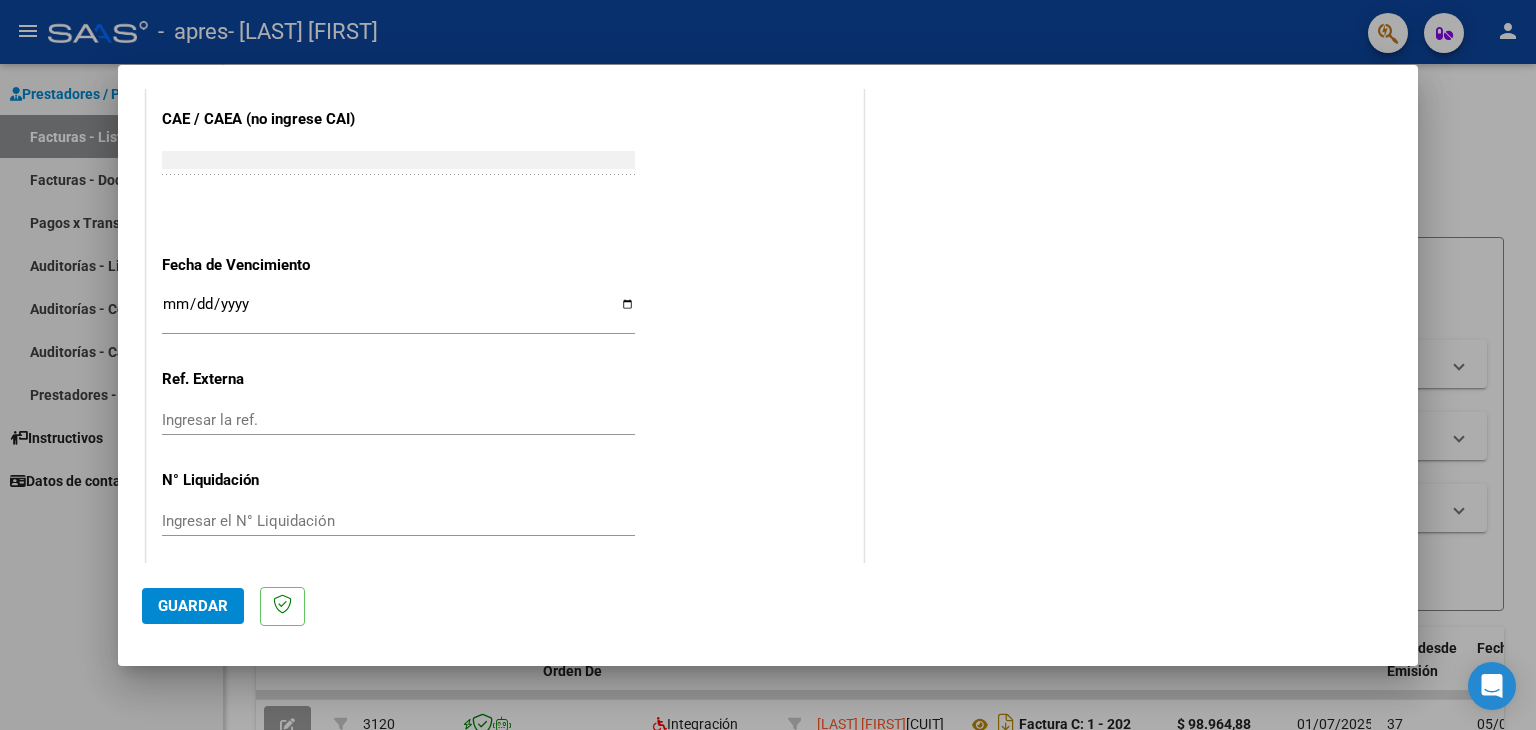 scroll, scrollTop: 1208, scrollLeft: 0, axis: vertical 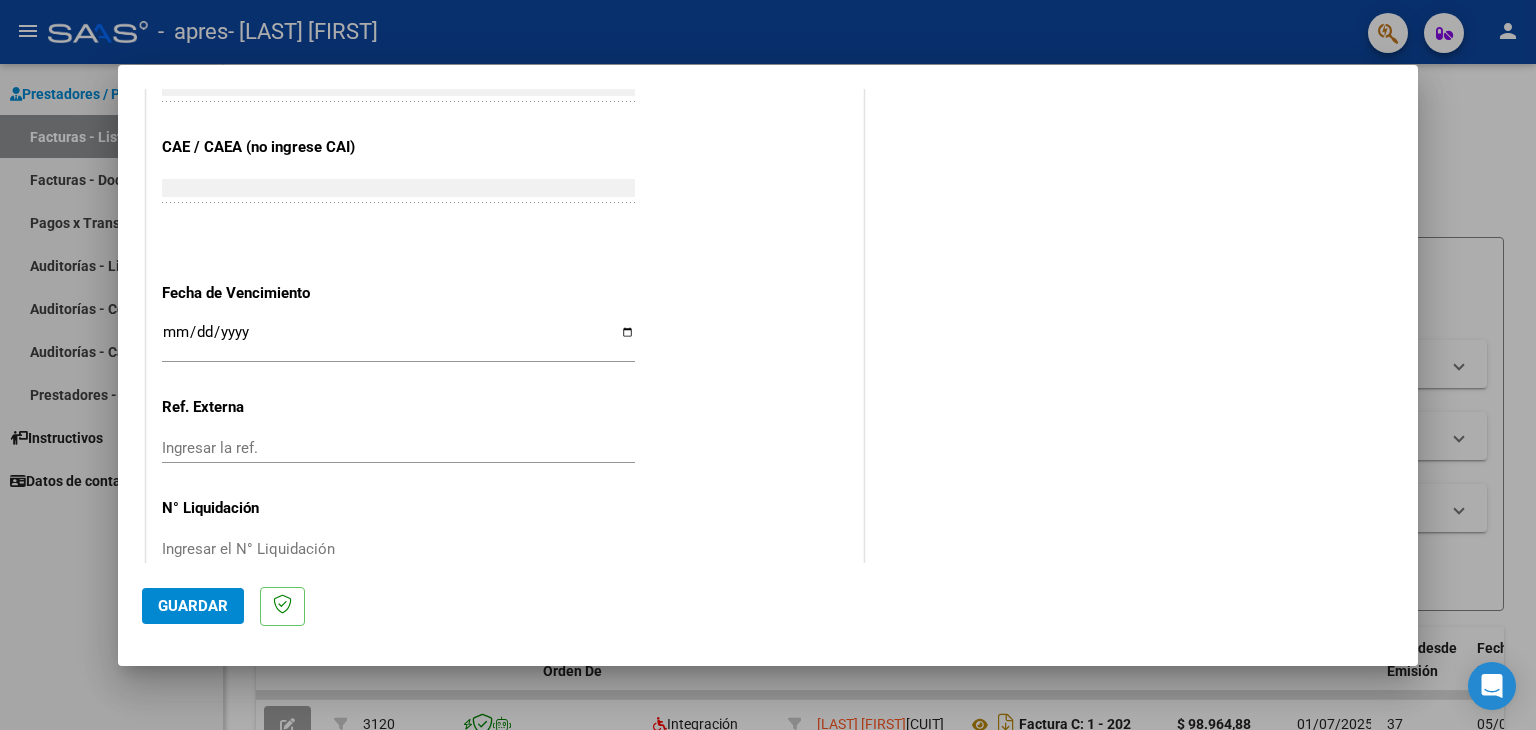 click on "Ingresar la fecha" at bounding box center [398, 340] 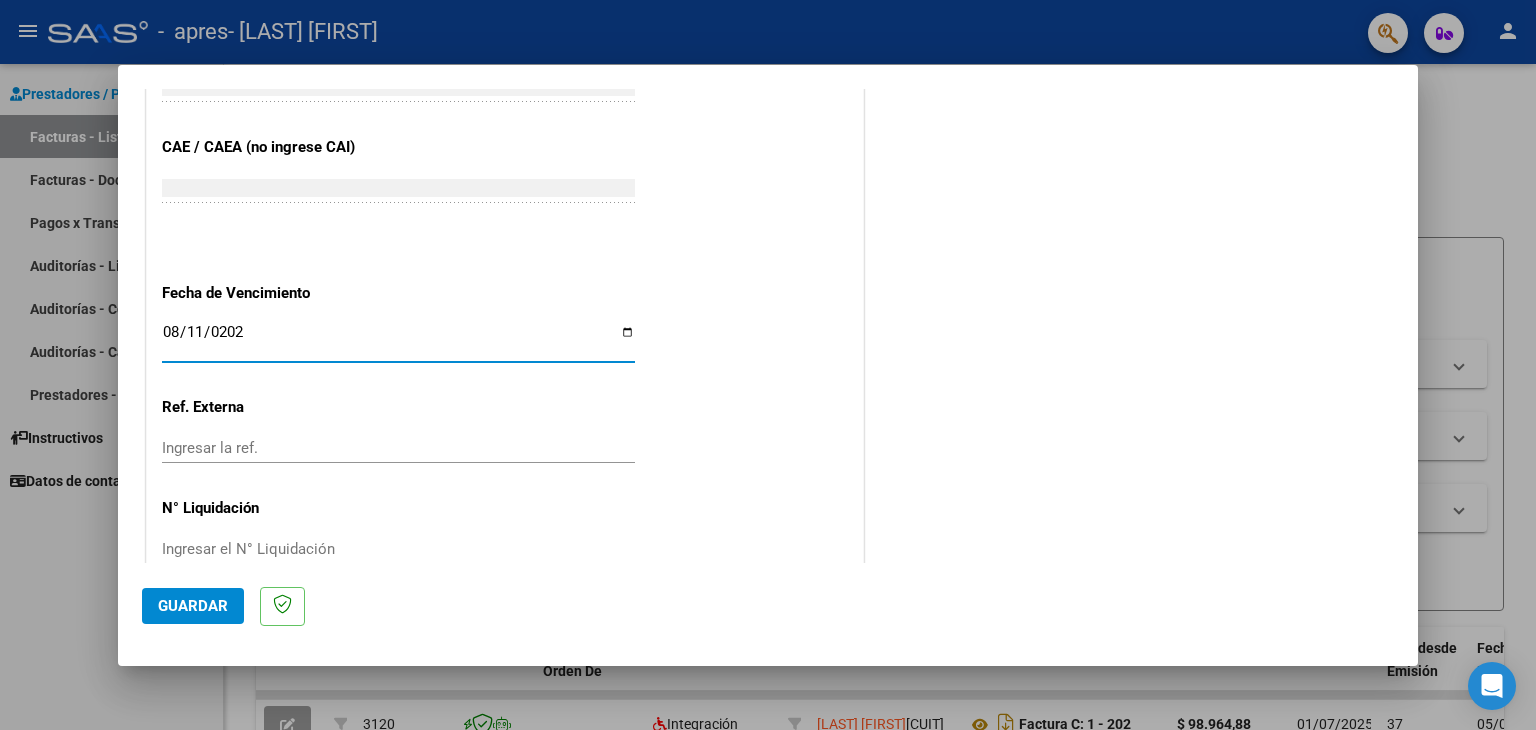type on "2025-08-11" 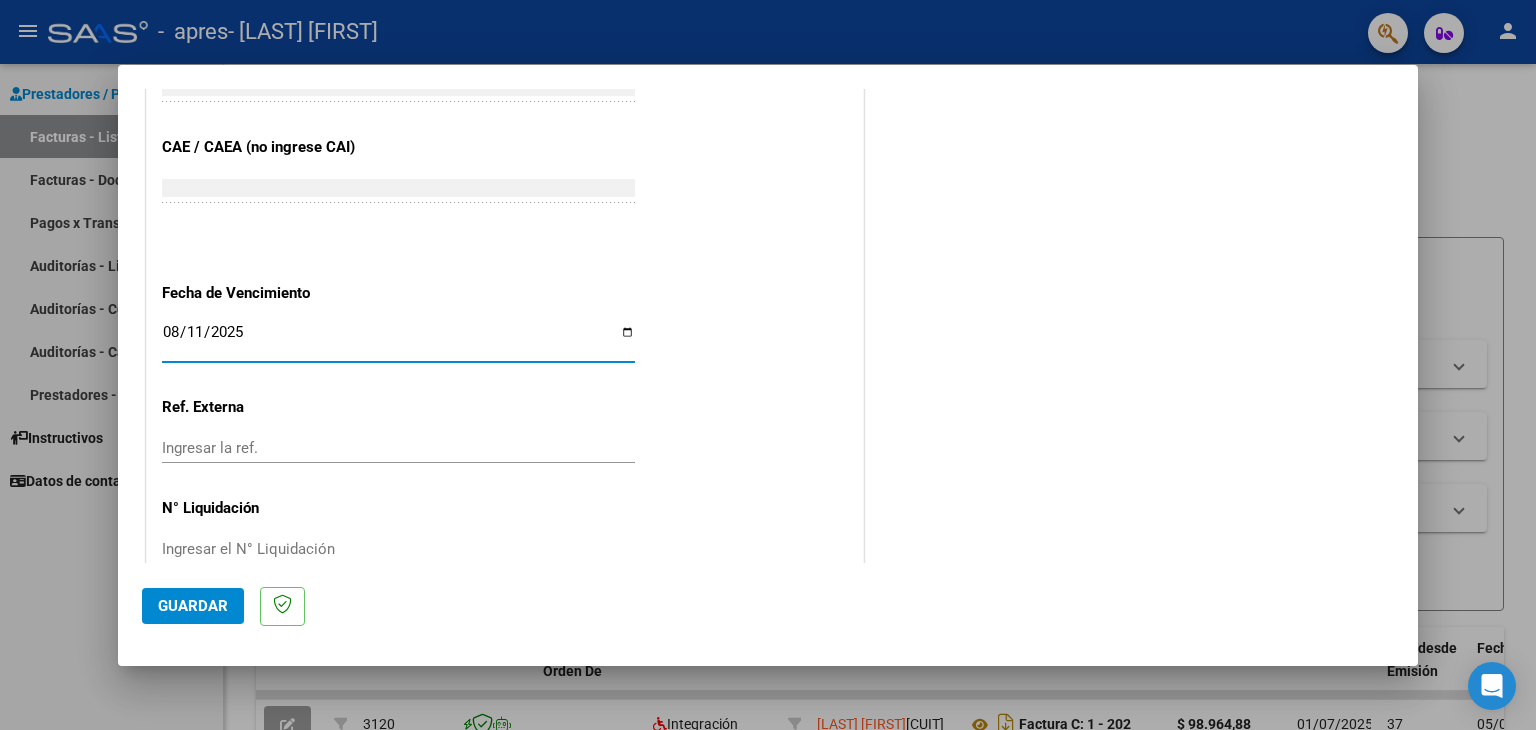 click on "COMENTARIOS Comentarios del Prestador / Gerenciador:" at bounding box center [1131, -247] 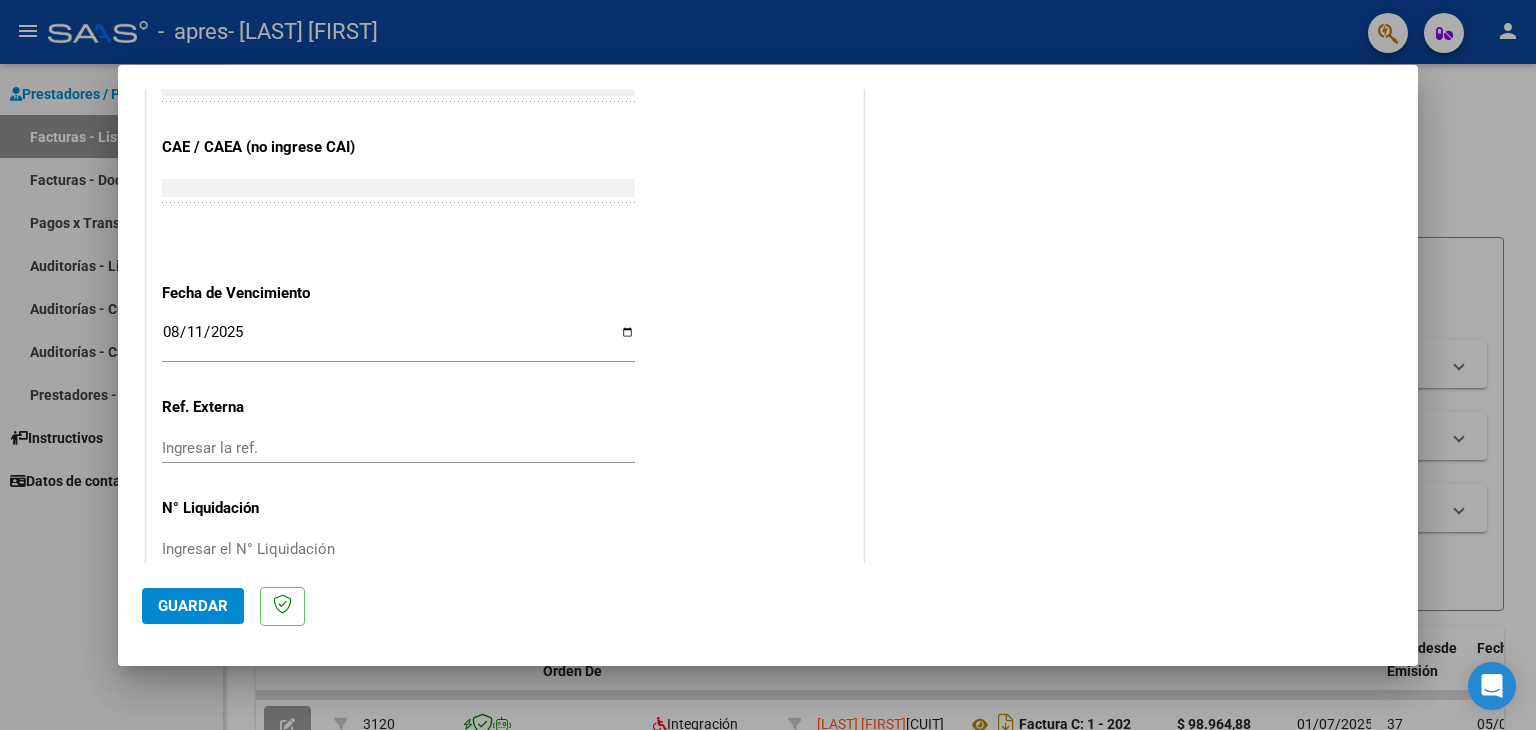 click on "Ingresar la ref." at bounding box center (398, 448) 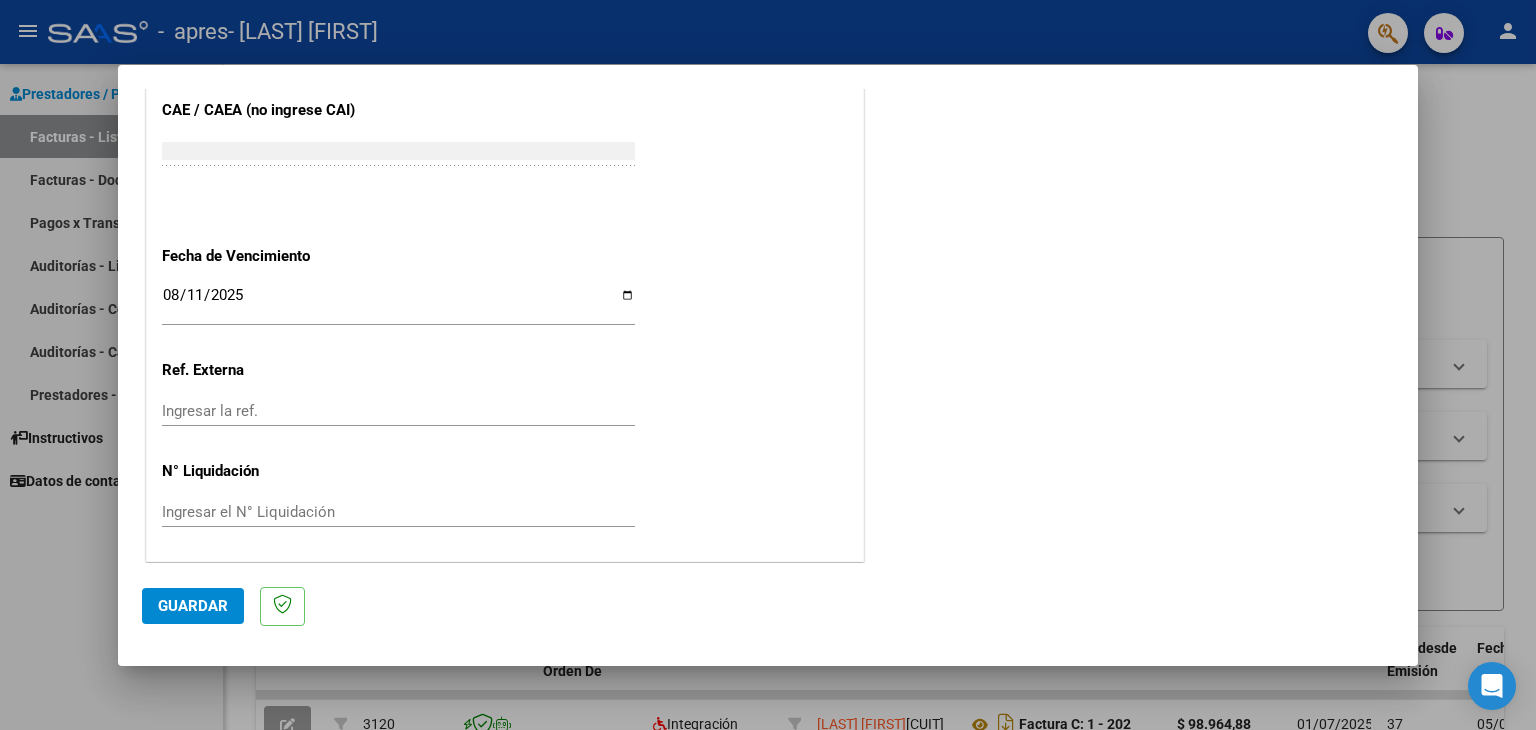 click on "CUIT  *   [CUIT] Ingresar CUIT  ANALISIS PRESTADOR  Area destinado * Integración Seleccionar Area Luego de guardar debe preaprobar la factura asociandola a un legajo de integración y subir la documentación respaldatoria (planilla de asistencia o ddjj para período de aislamiento)  Período de Prestación (Ej: 202305 para Mayo 2023    202507 Ingrese el Período de Prestación como indica el ejemplo   Comprobante Tipo * Factura C Seleccionar Tipo Punto de Venta  *   1 Ingresar el Nro.  Número  *   232 Ingresar el Nro.  Monto  *   $ 111.335,49 Ingresar el monto  Fecha del Cpbt.  *   2025-08-01 Ingresar la fecha  CAE / CAEA (no ingrese CAI)    75312393527765 Ingresar el CAE o CAEA (no ingrese CAI)  Fecha de Vencimiento    2025-08-11 Ingresar la fecha  Ref. Externa    Ingresar la ref.  N° Liquidación    Ingresar el N° Liquidación" at bounding box center [505, -173] 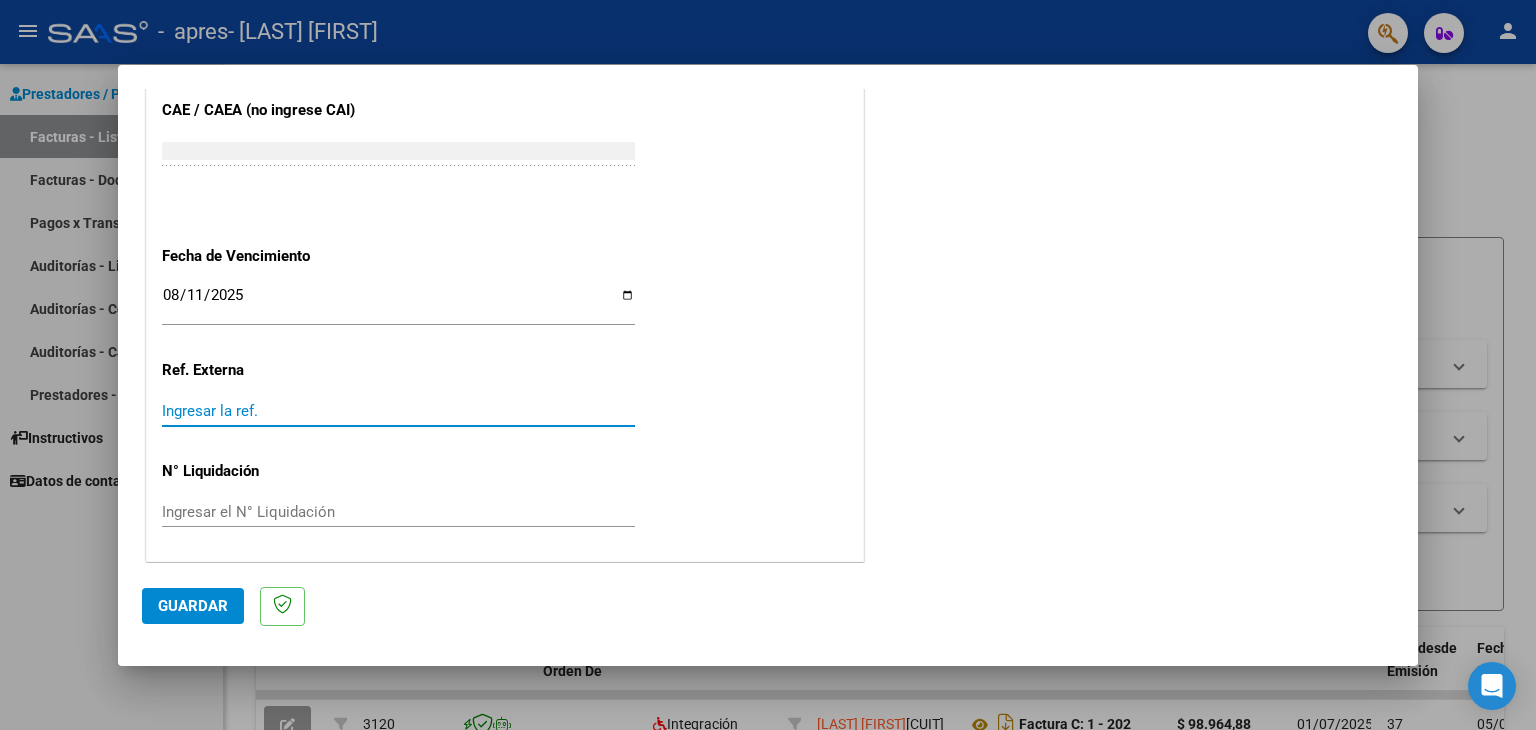 click on "Ingresar la ref." at bounding box center (398, 411) 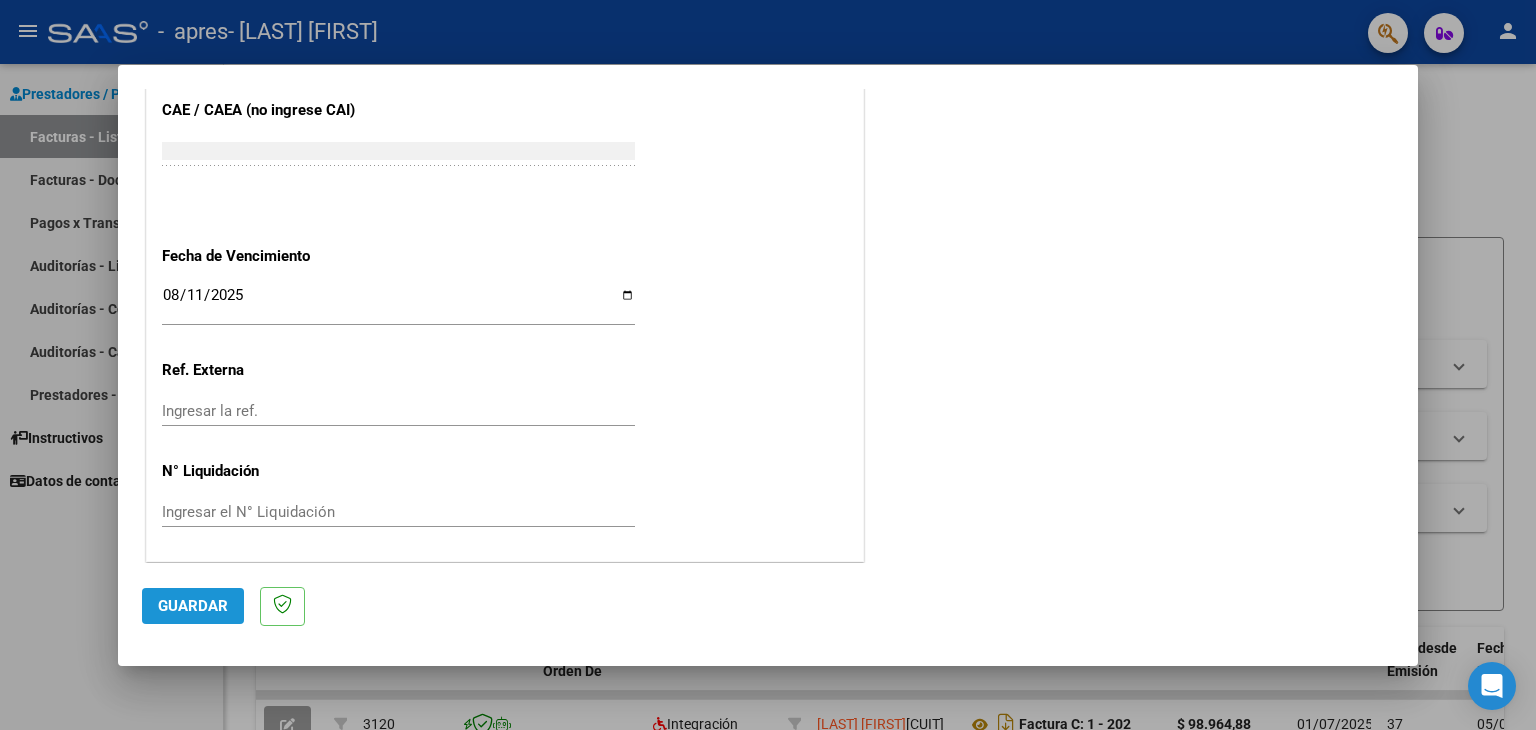 click on "Guardar" 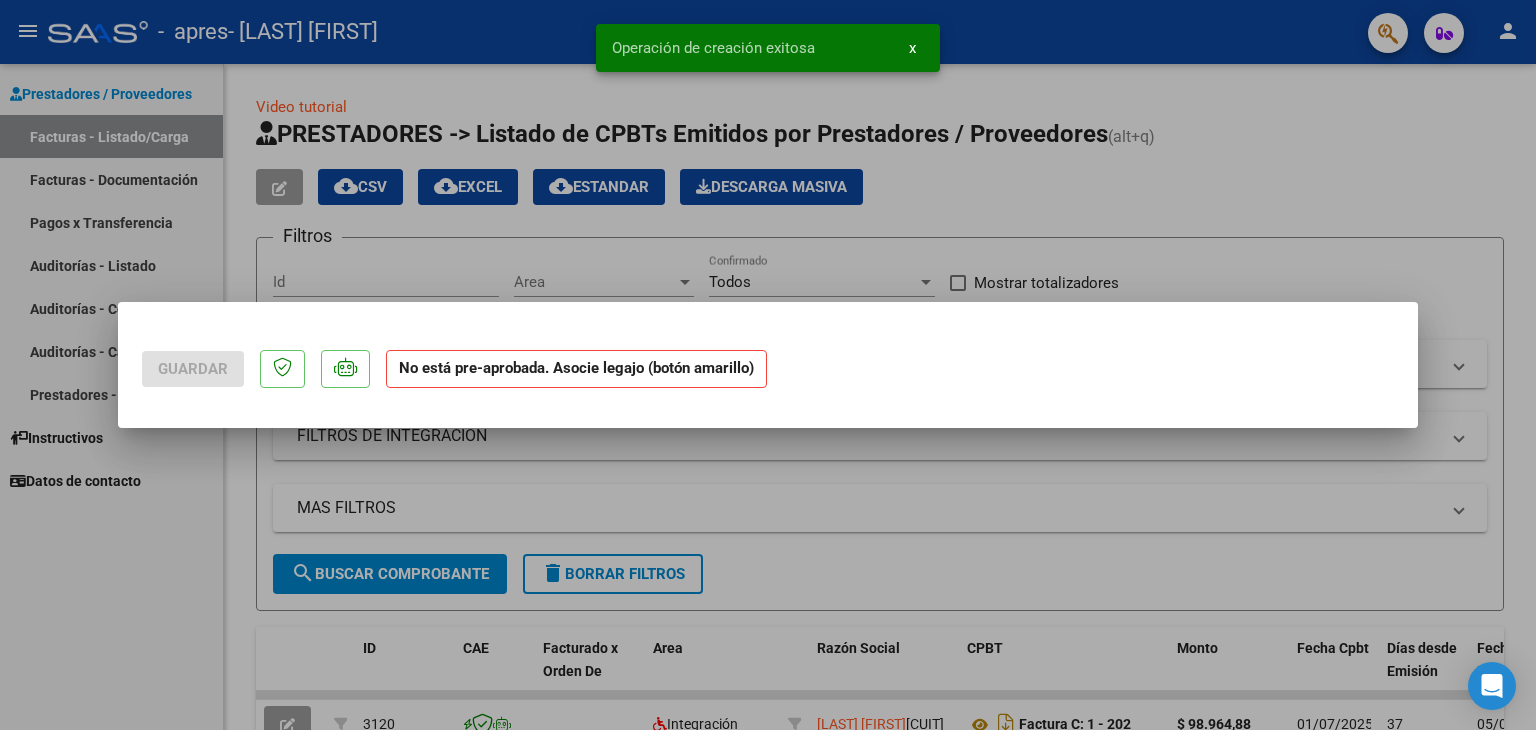 scroll, scrollTop: 0, scrollLeft: 0, axis: both 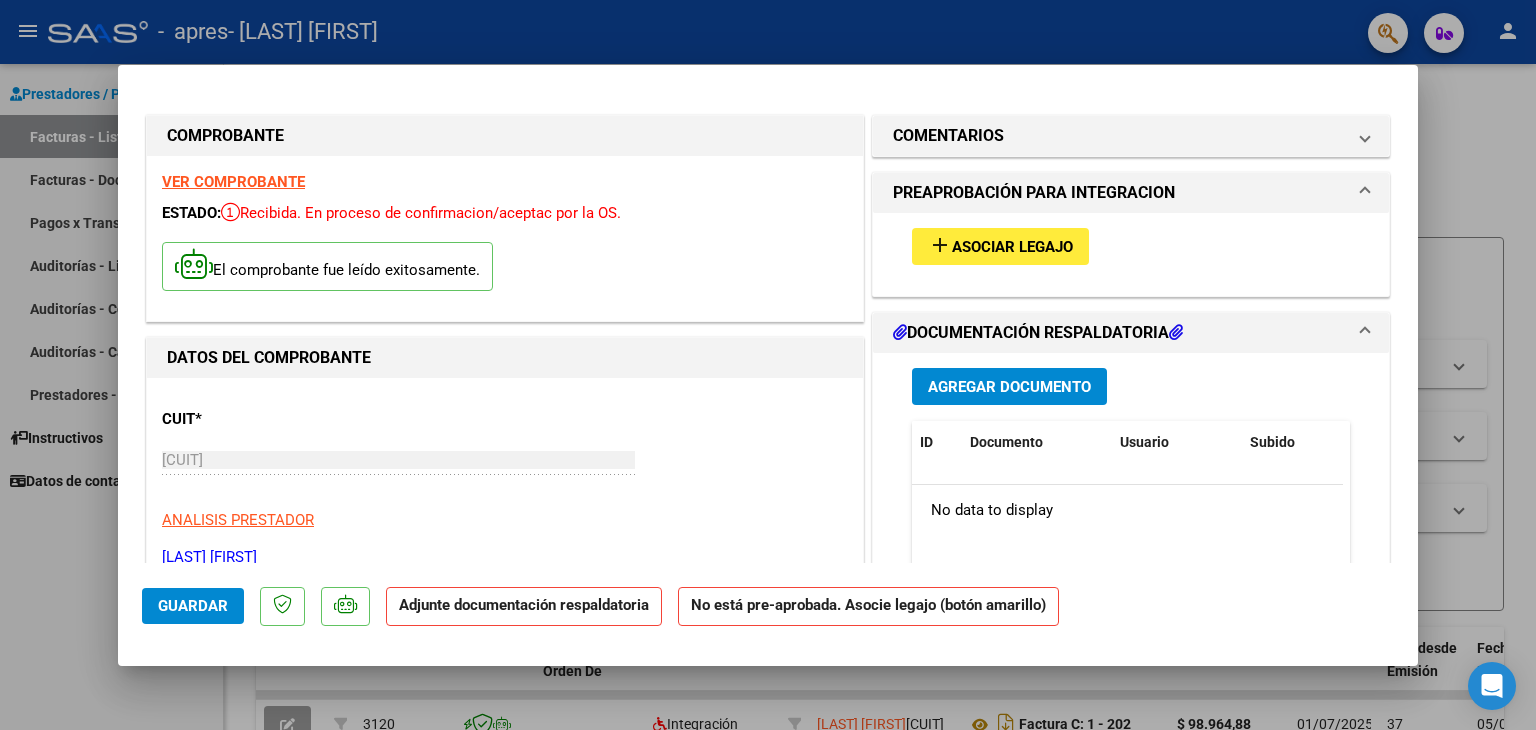 click on "El comprobante fue leído exitosamente." at bounding box center [505, 269] 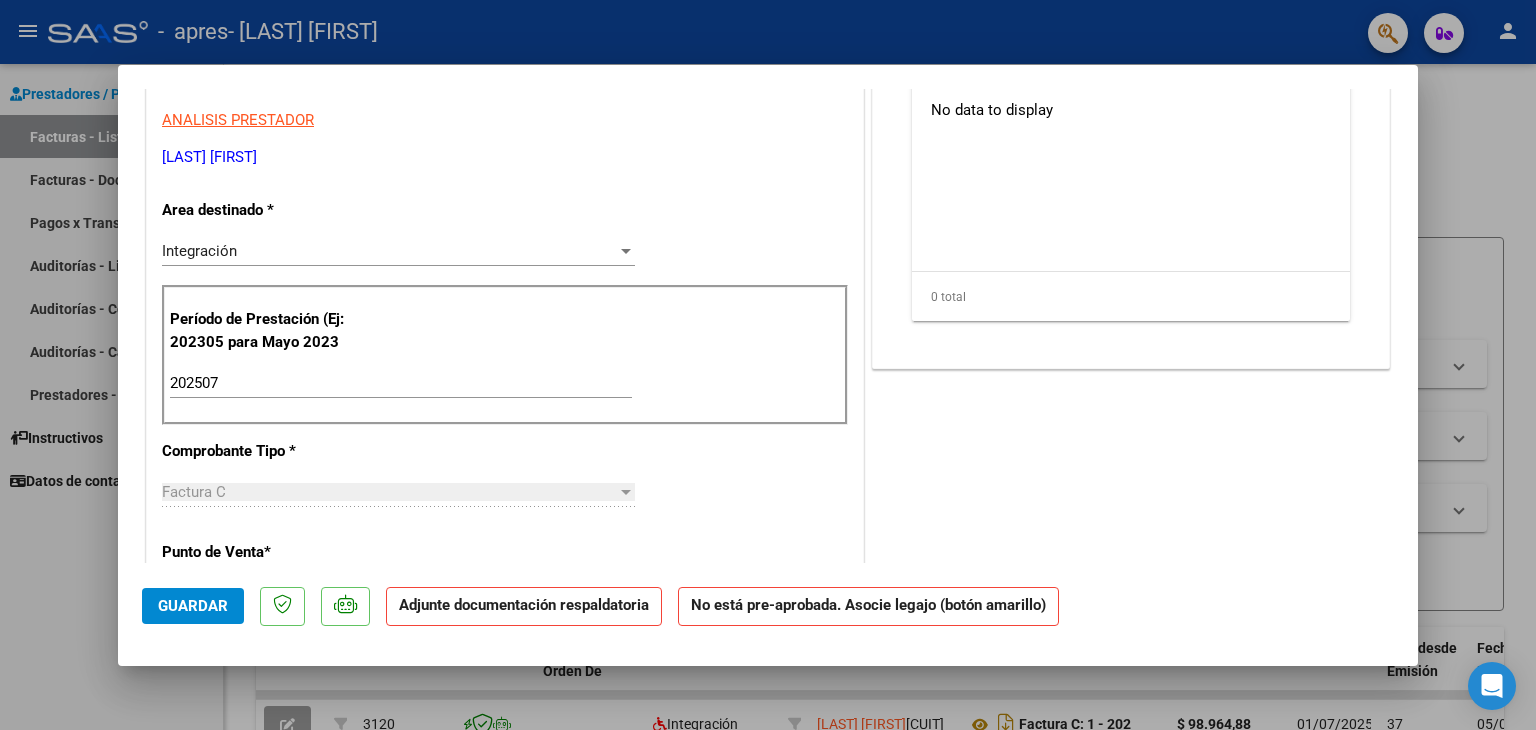 scroll, scrollTop: 0, scrollLeft: 0, axis: both 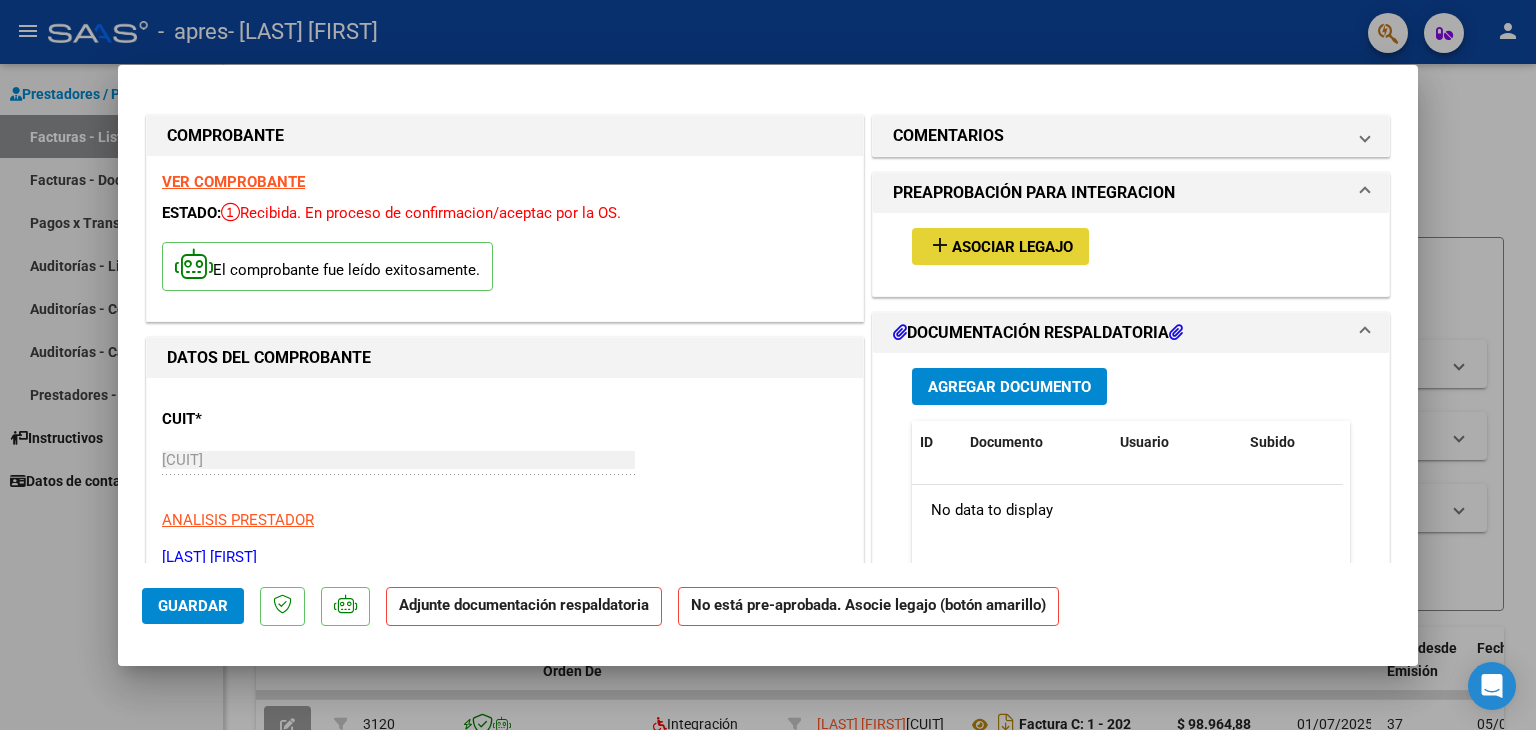 click on "Asociar Legajo" at bounding box center [1012, 247] 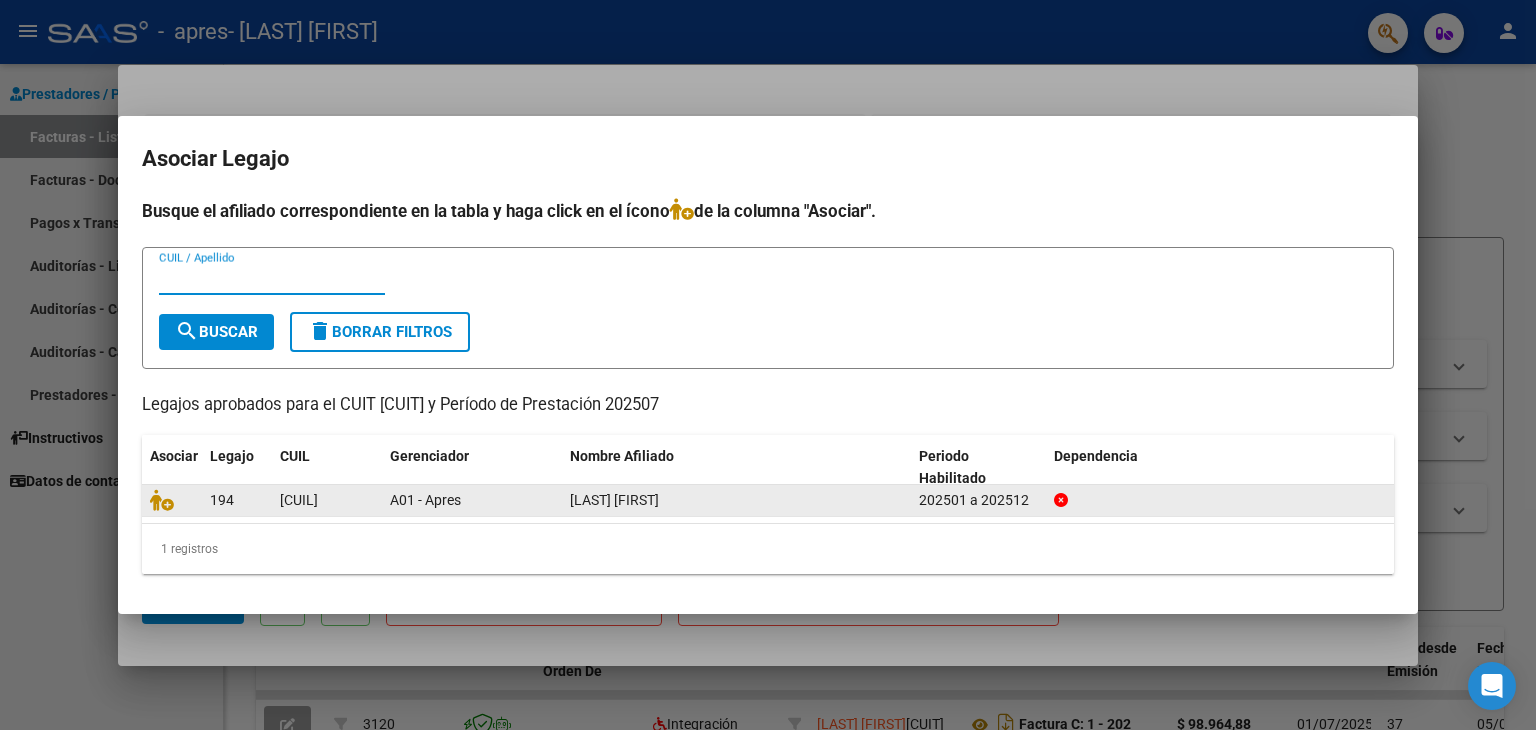 click on "[LAST] [FIRST]" 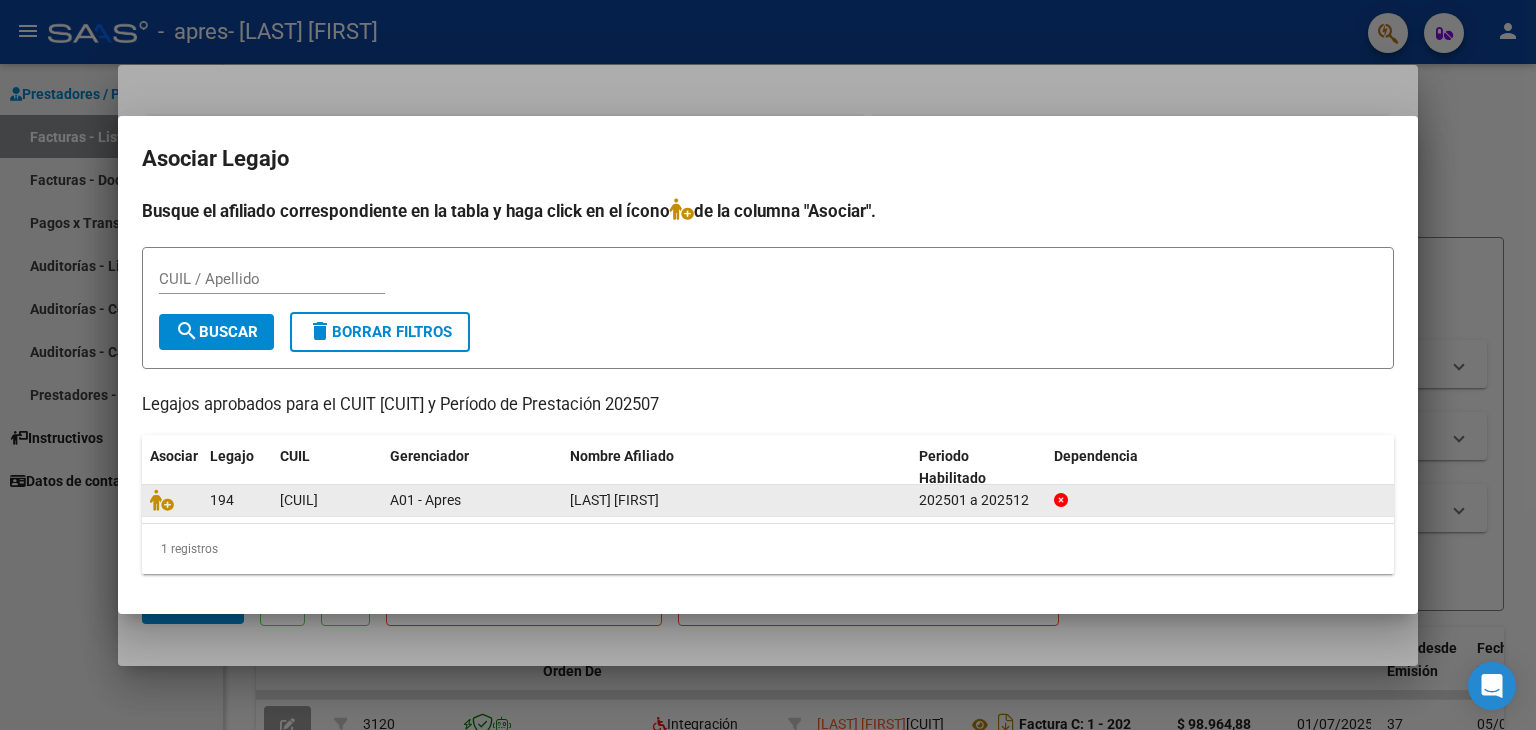 click on "[LAST] [FIRST]" 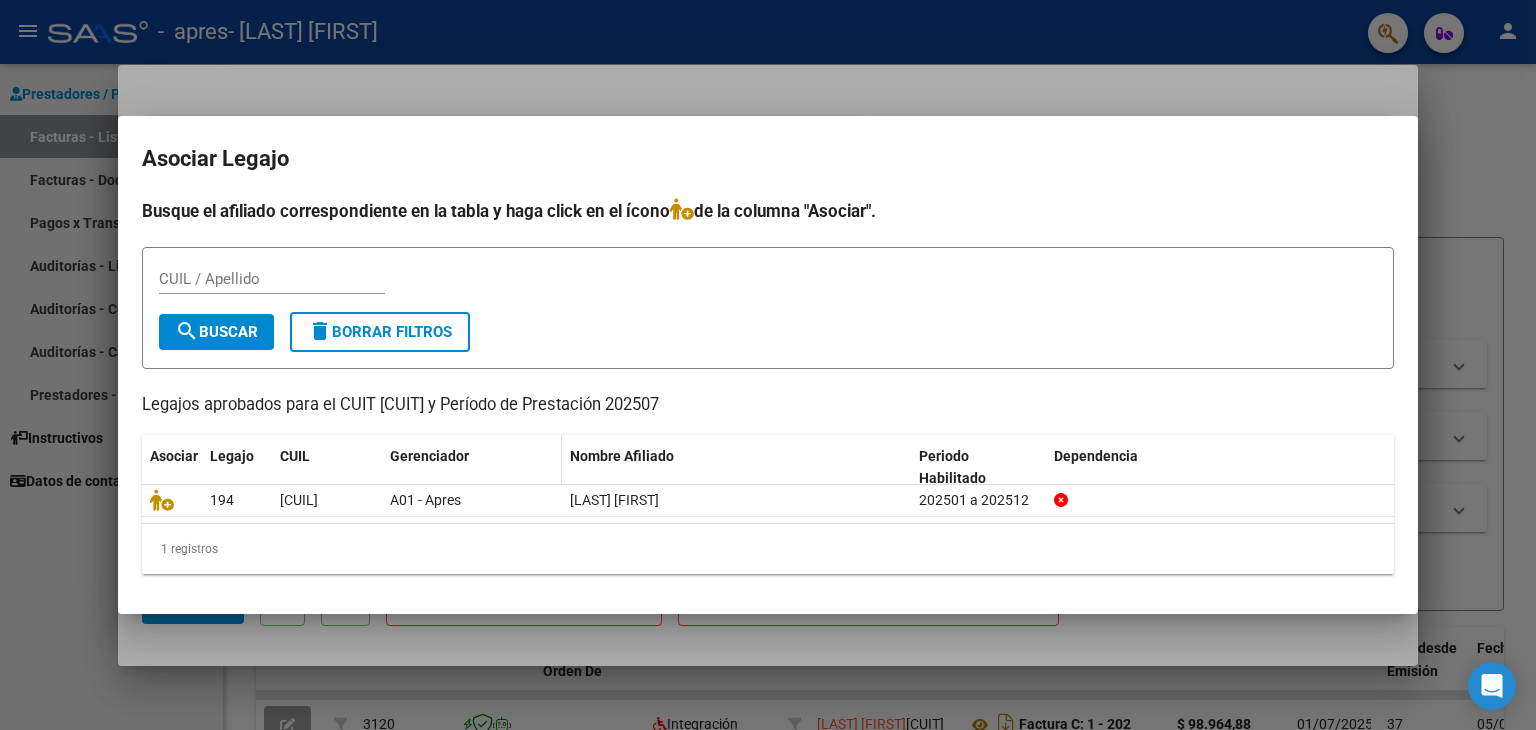 click on "Gerenciador" 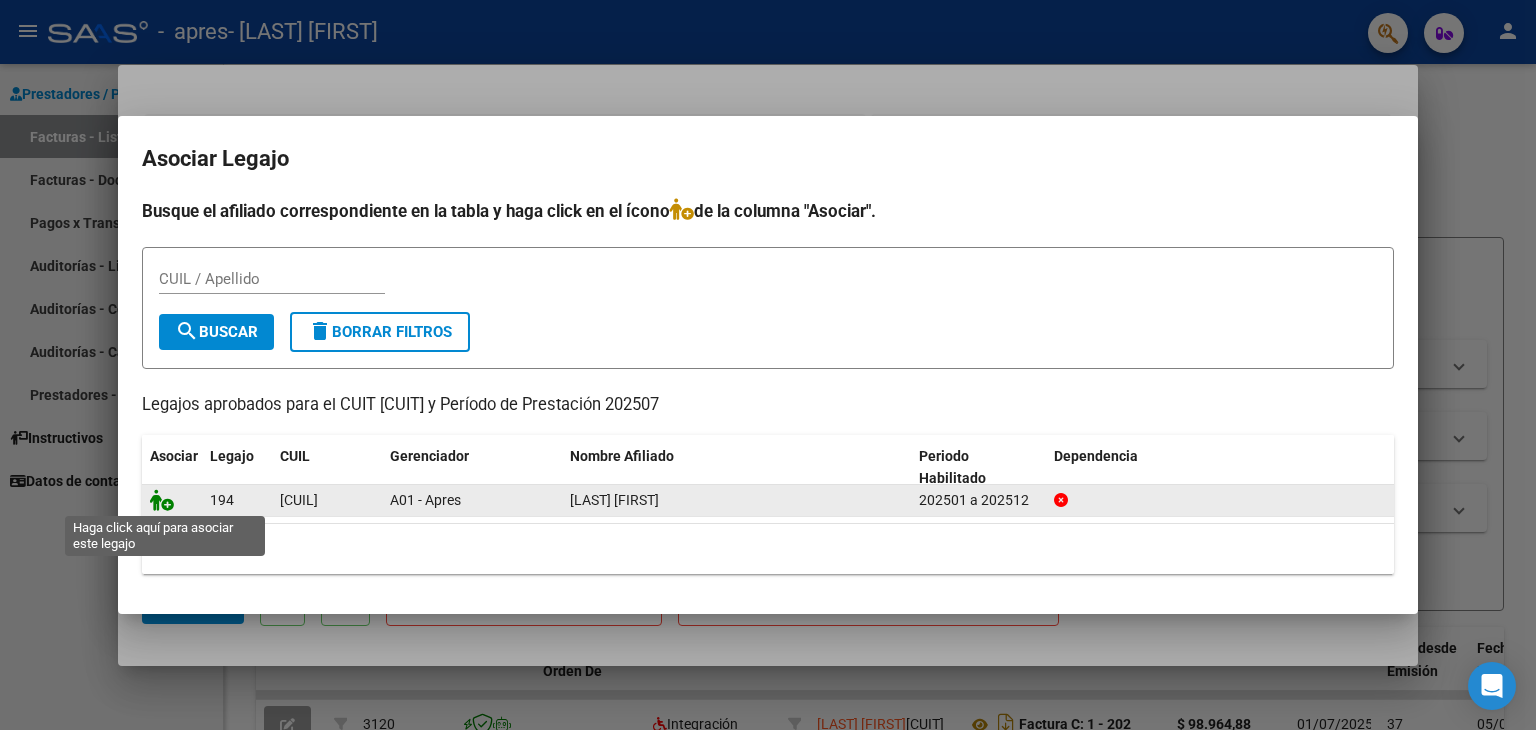 click 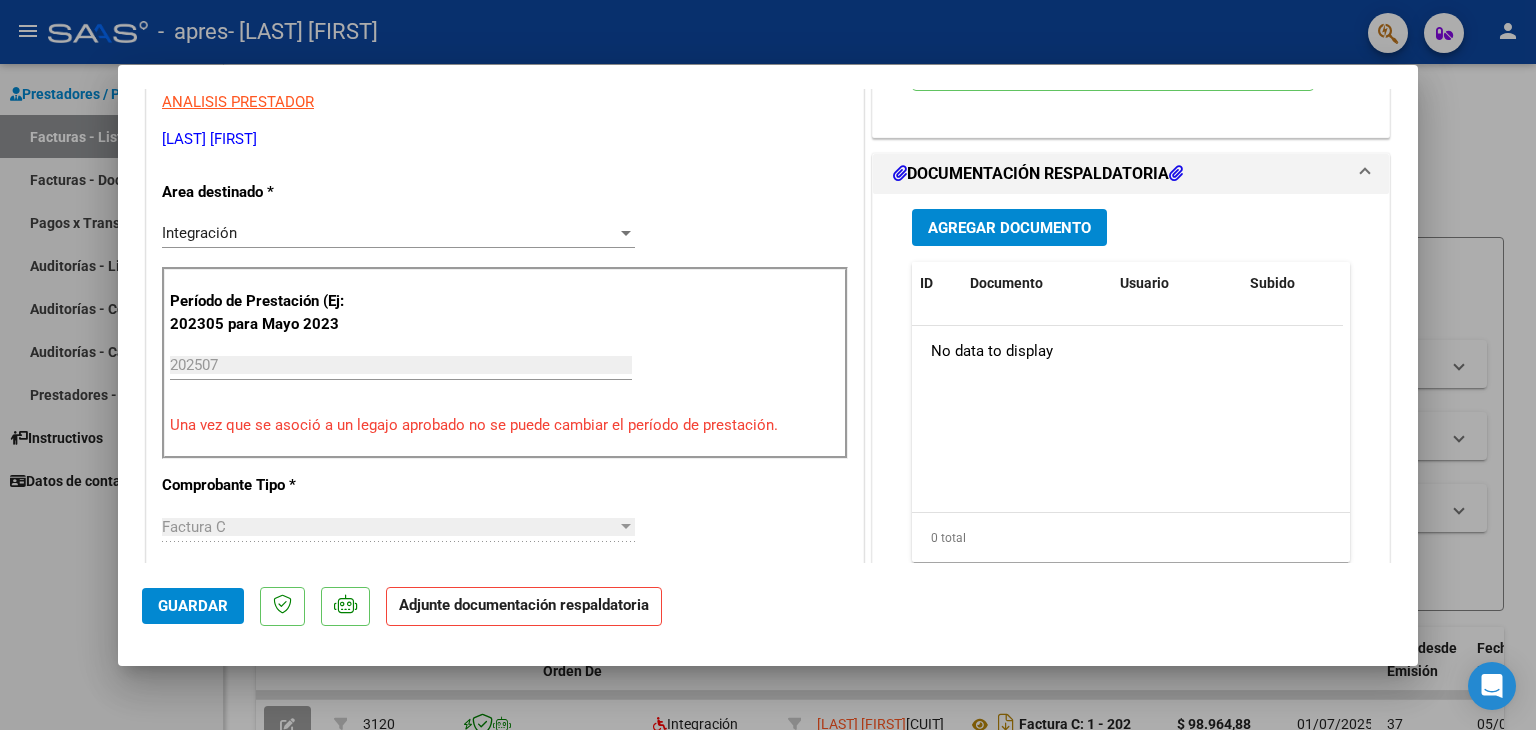 scroll, scrollTop: 424, scrollLeft: 0, axis: vertical 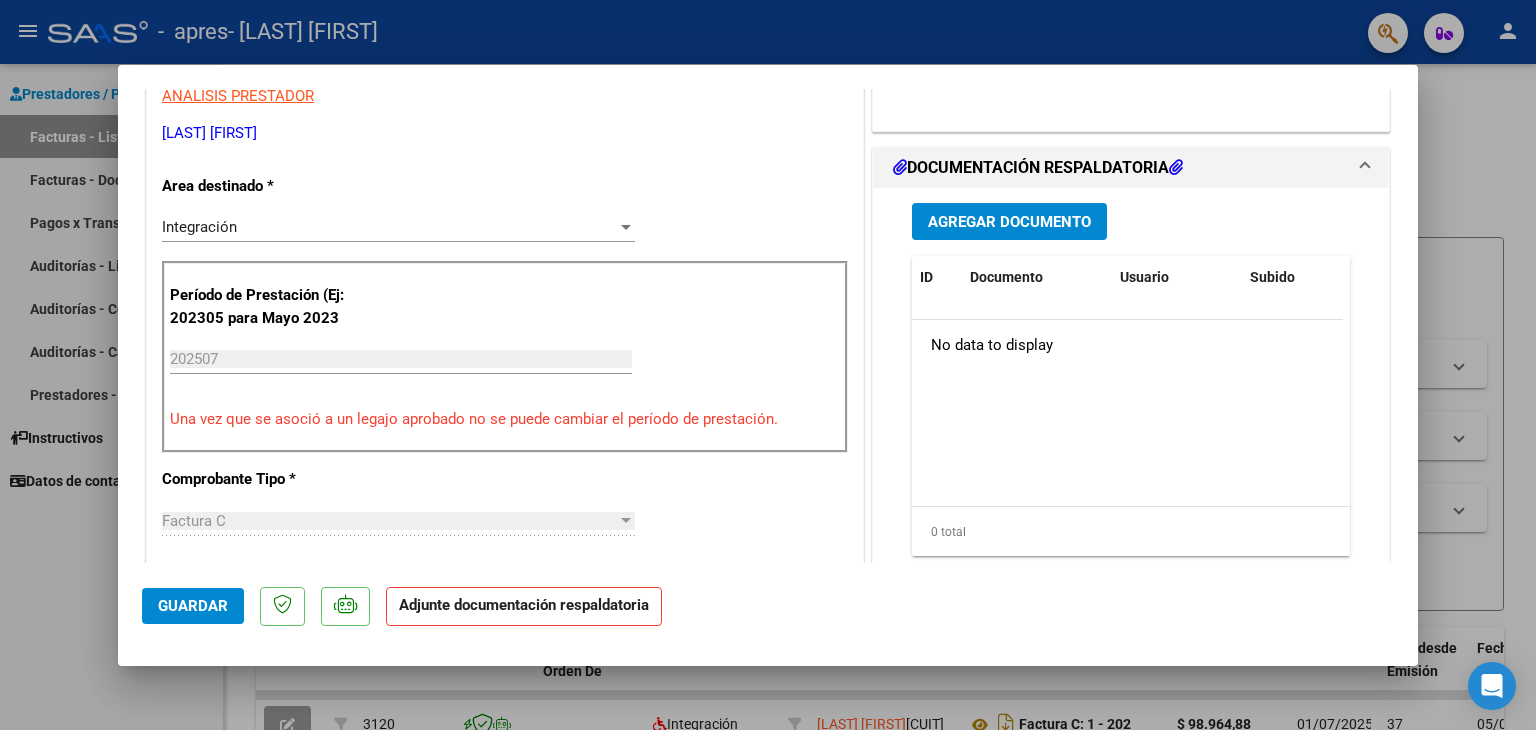 click on "Agregar Documento" at bounding box center (1009, 222) 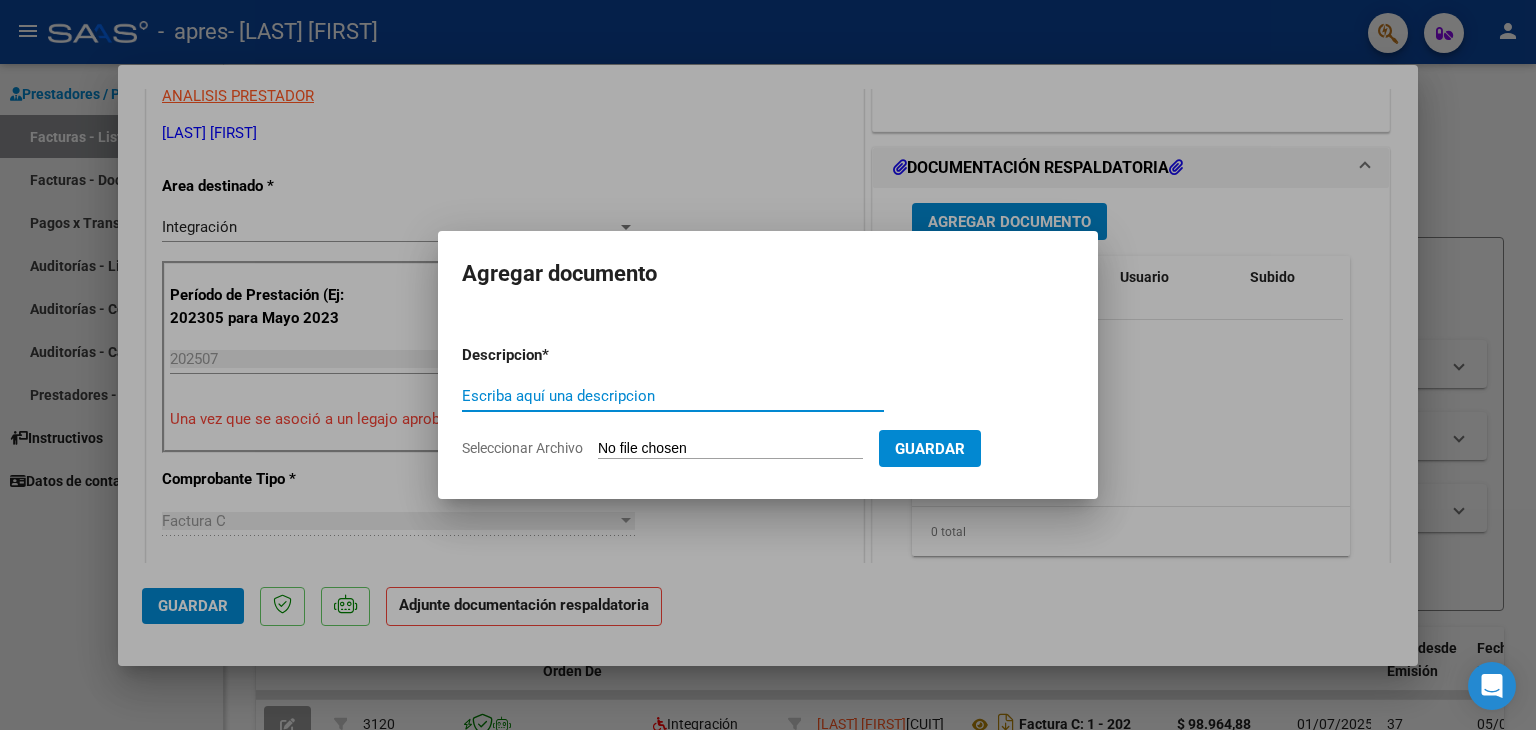 click on "Escriba aquí una descripcion" at bounding box center (673, 396) 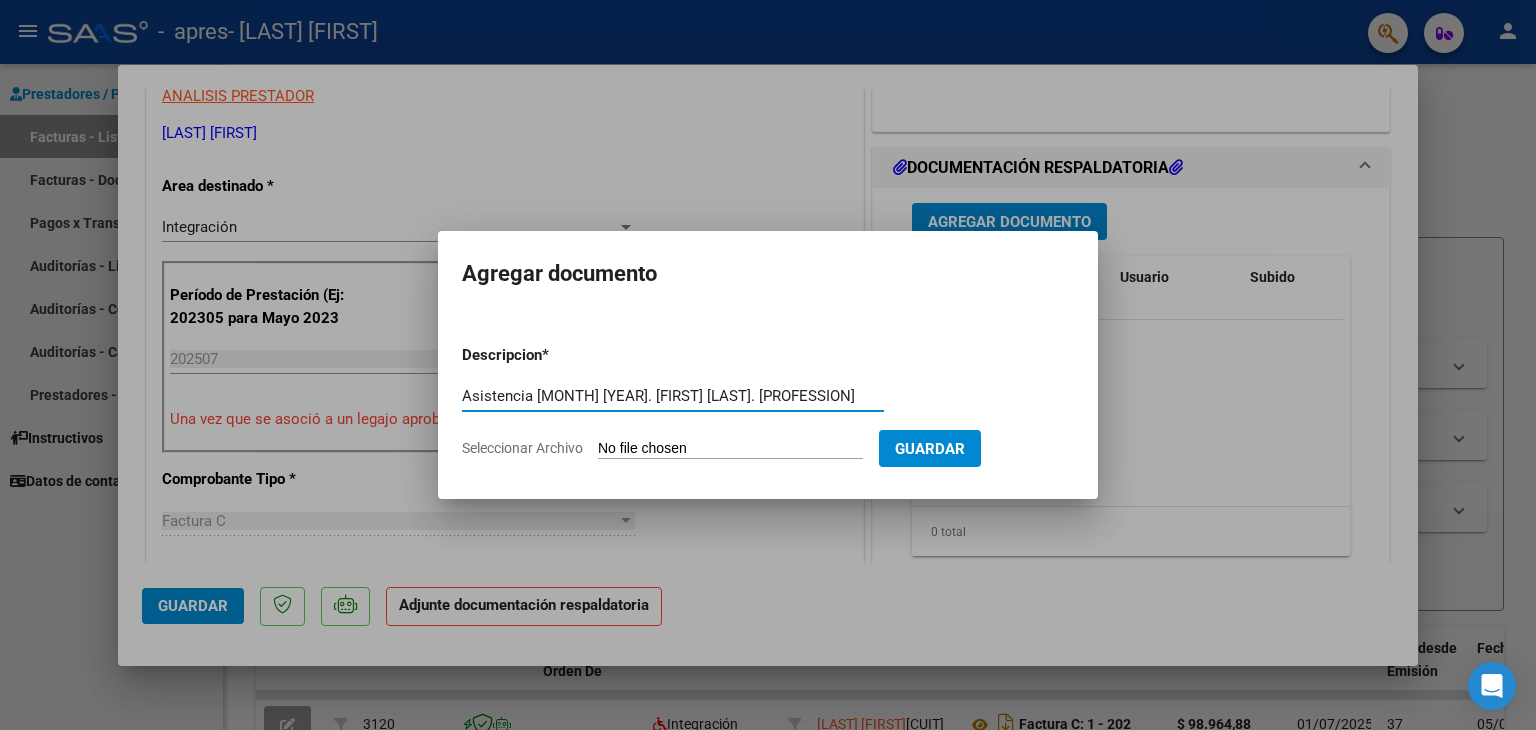 type on "Asistencia [MONTH] [YEAR]. [FIRST] [LAST]. [PROFESSION]" 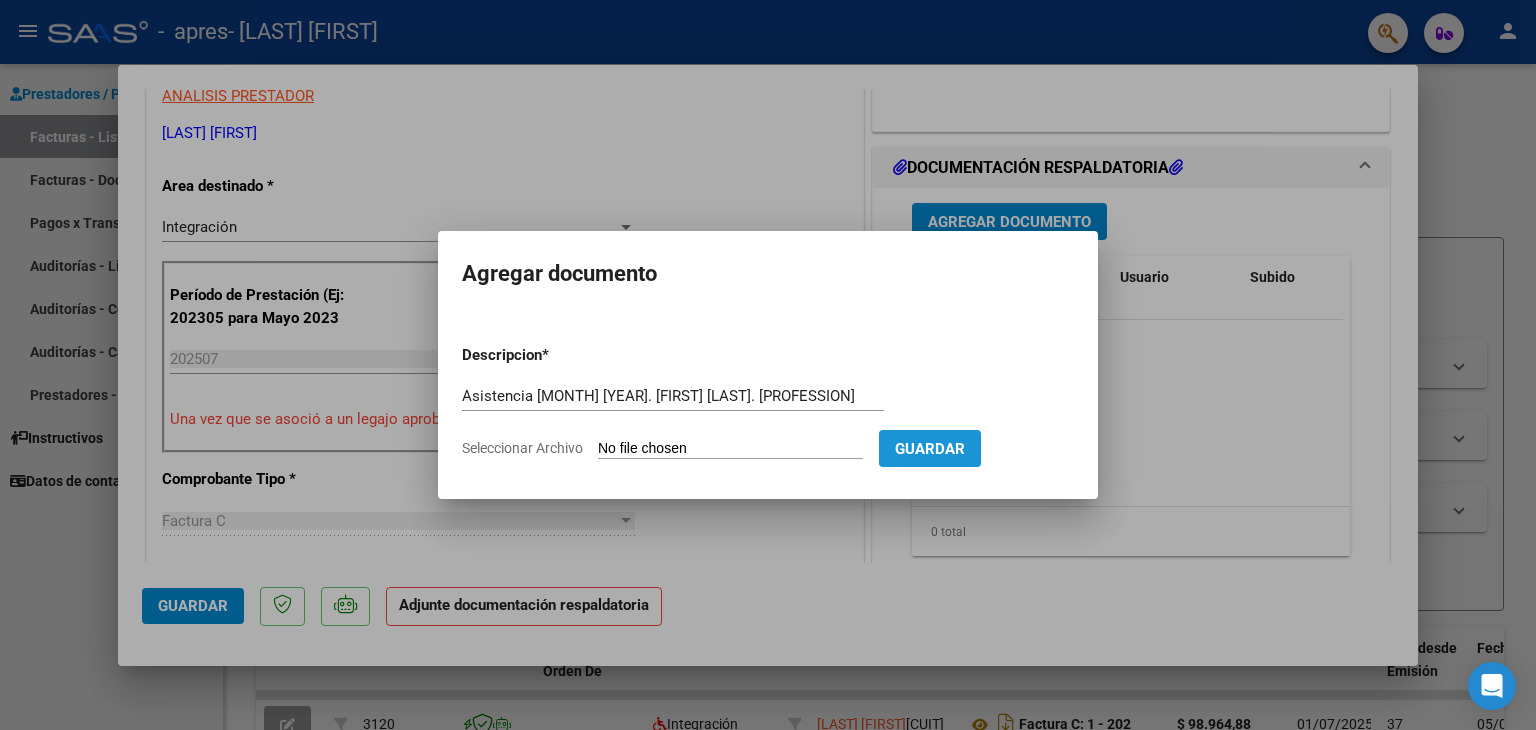 click on "Guardar" at bounding box center (930, 449) 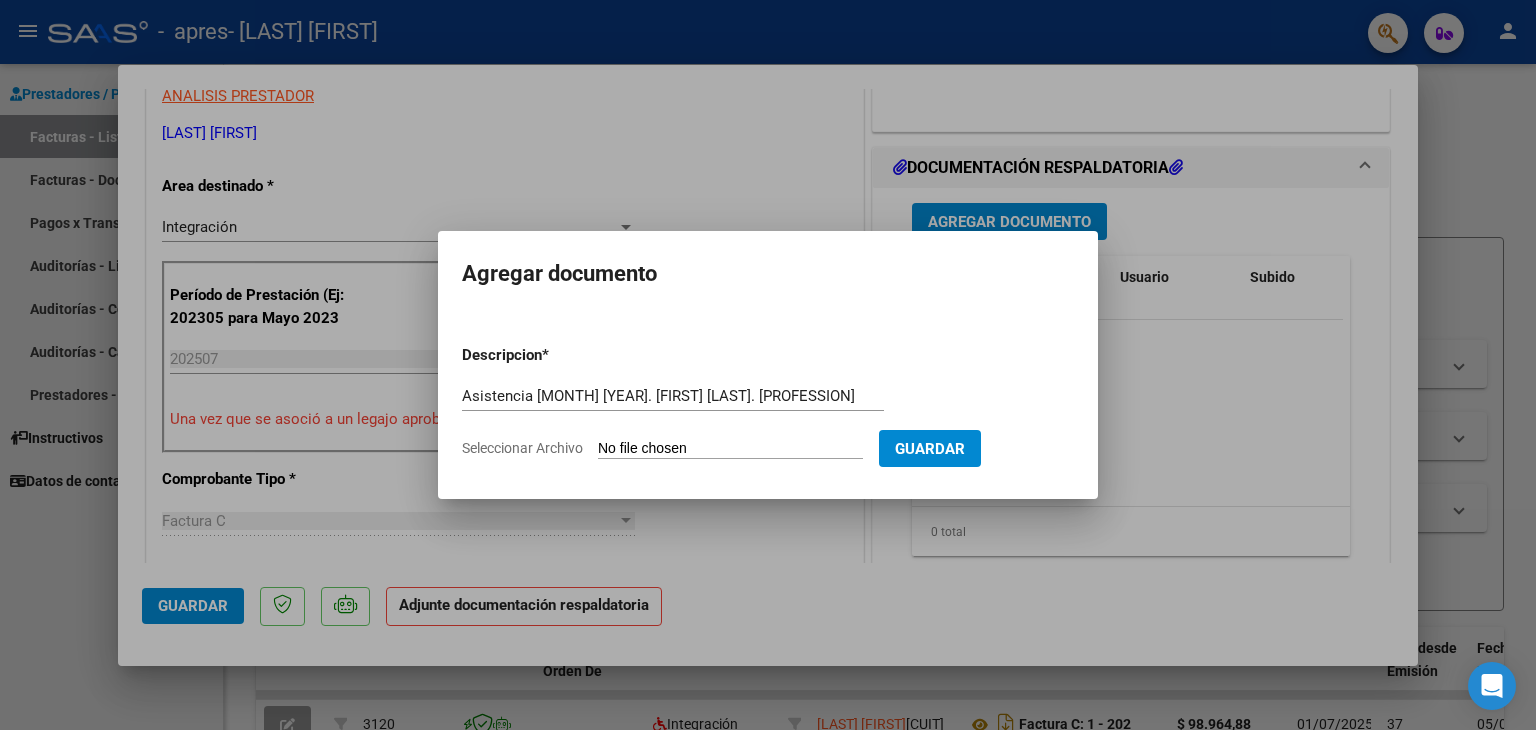 click on "Seleccionar Archivo" 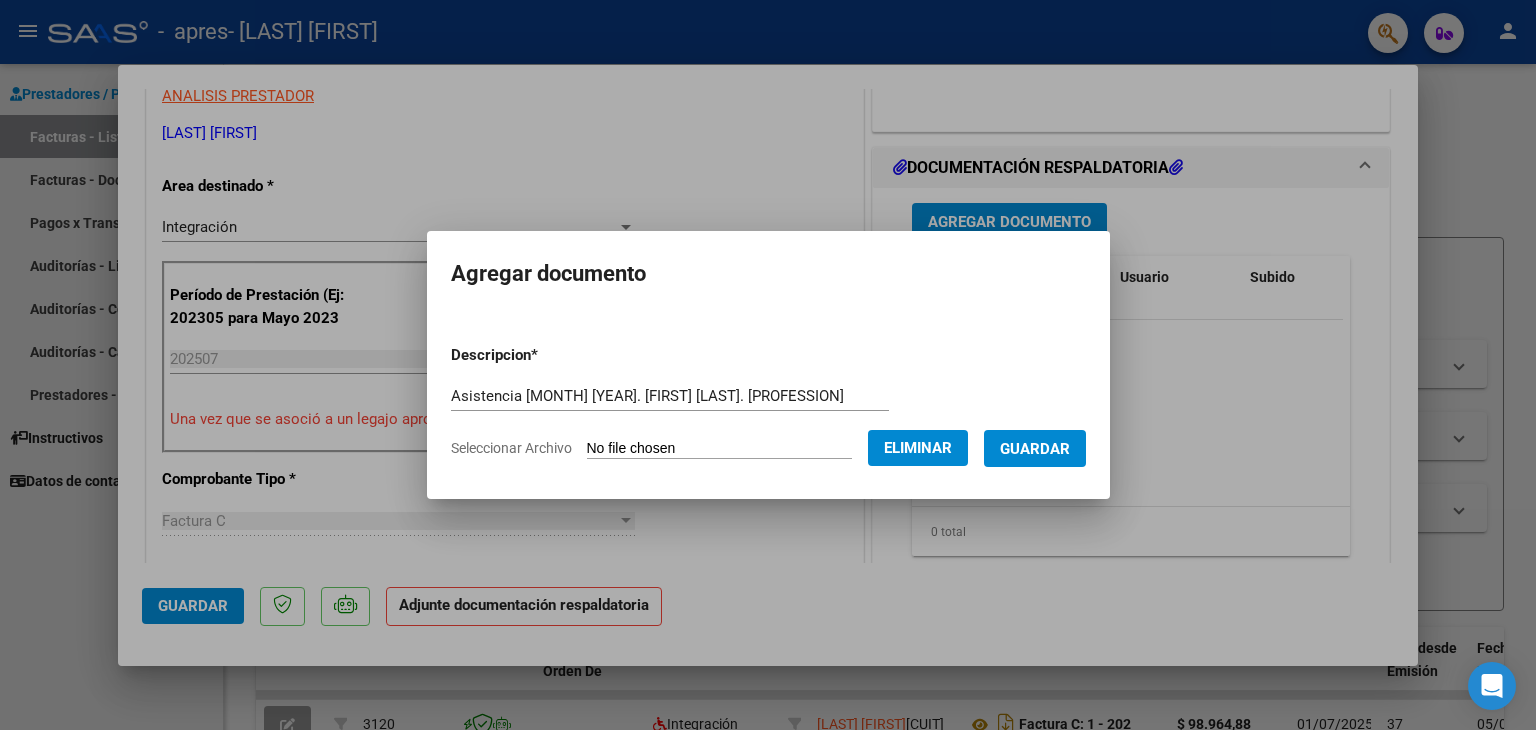 click on "Guardar" at bounding box center (1035, 449) 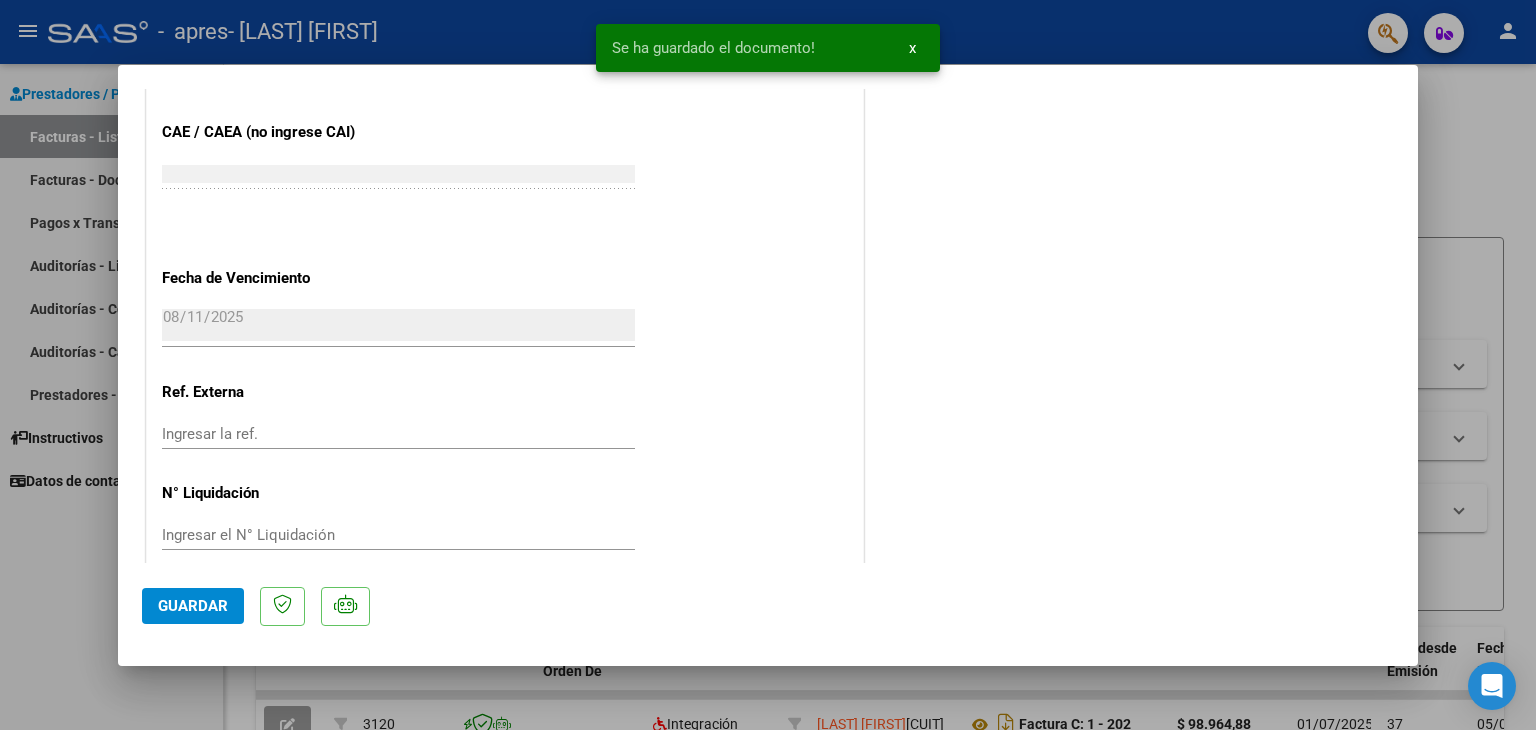 scroll, scrollTop: 1313, scrollLeft: 0, axis: vertical 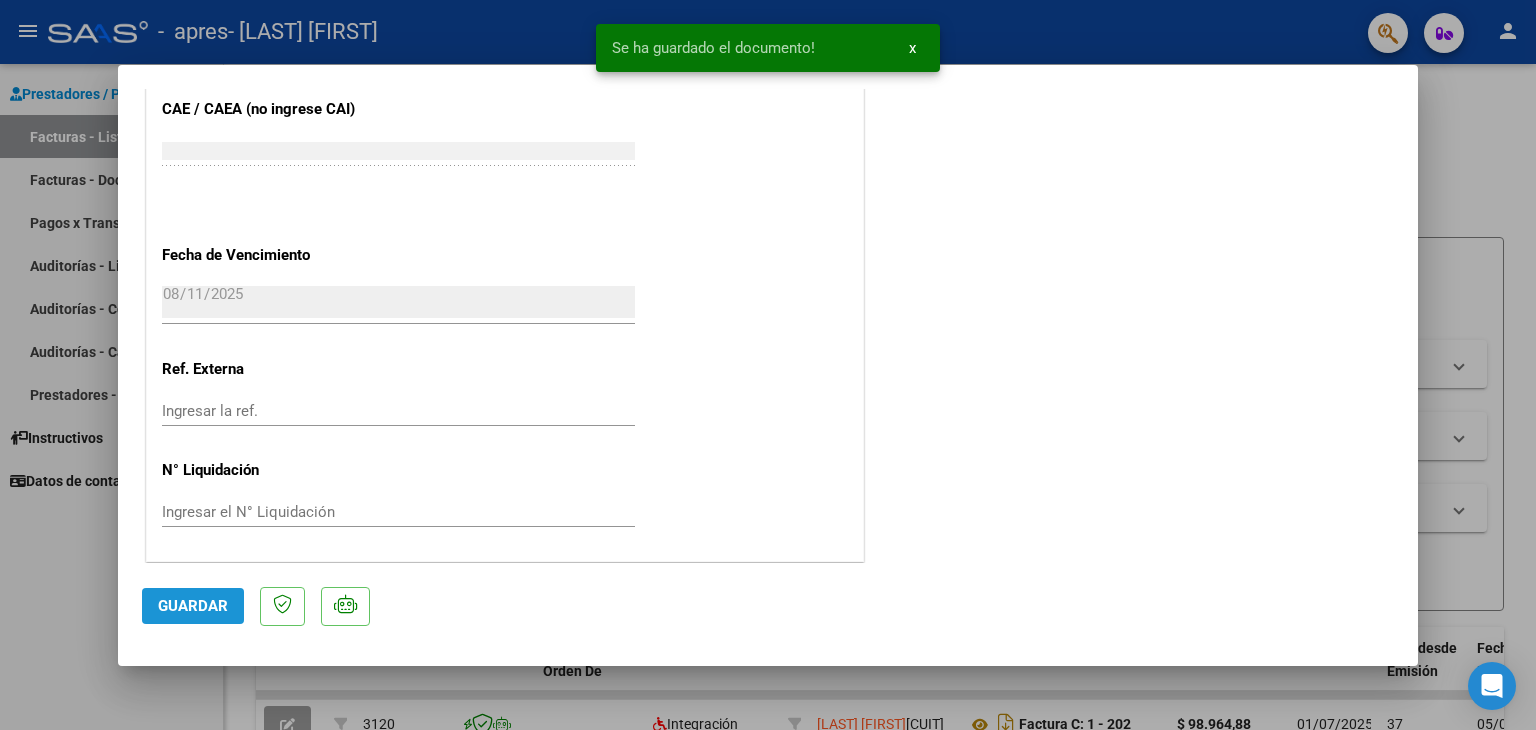 click on "Guardar" 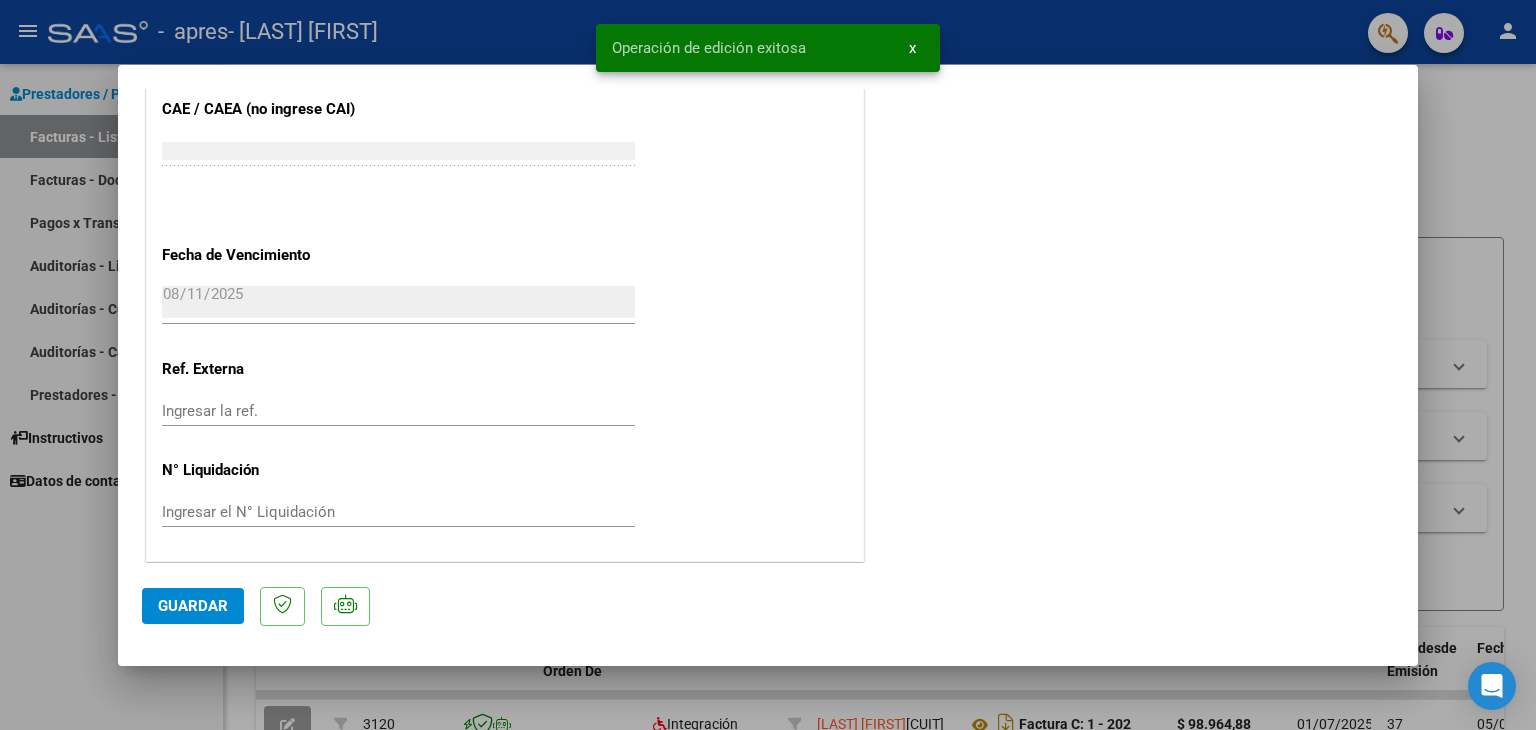 click at bounding box center (768, 365) 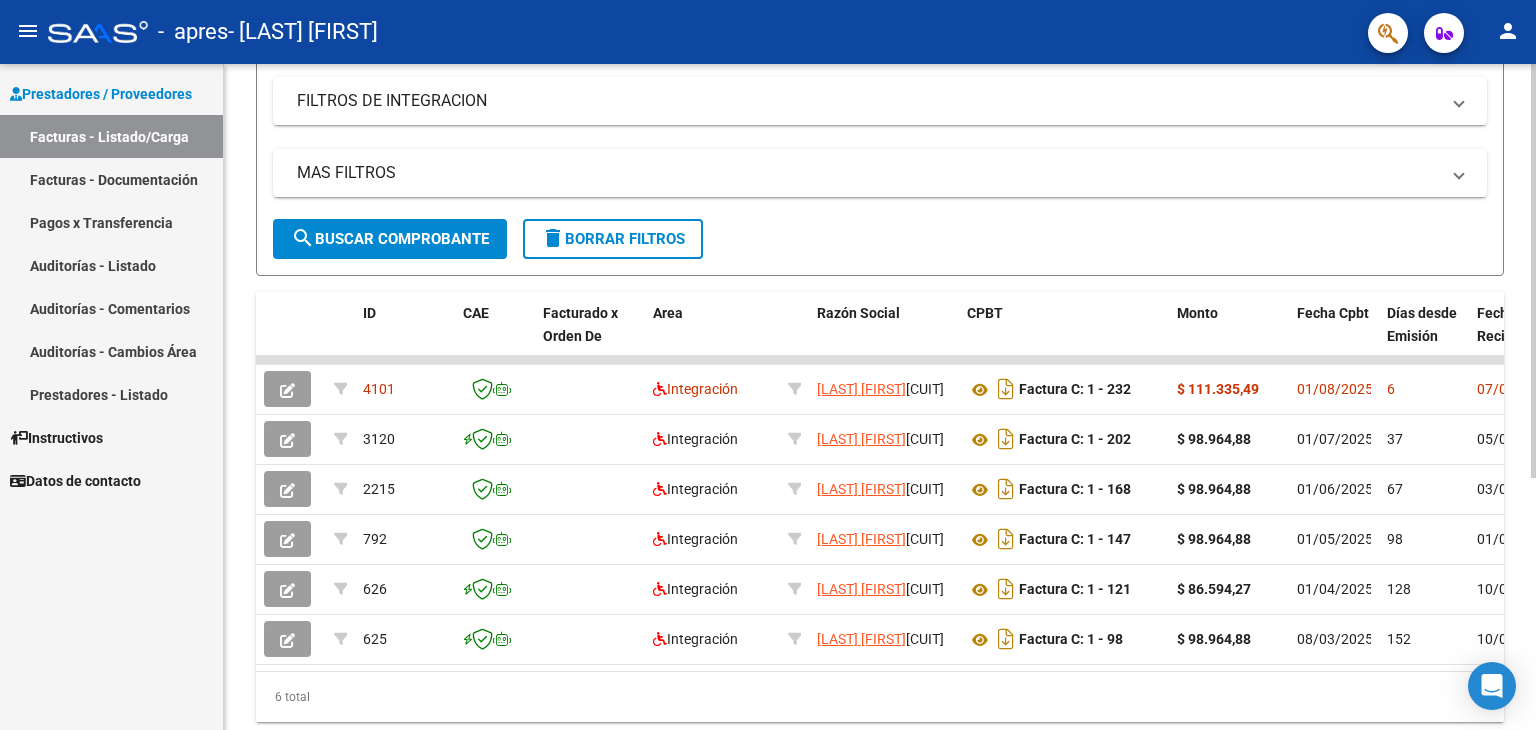 scroll, scrollTop: 339, scrollLeft: 0, axis: vertical 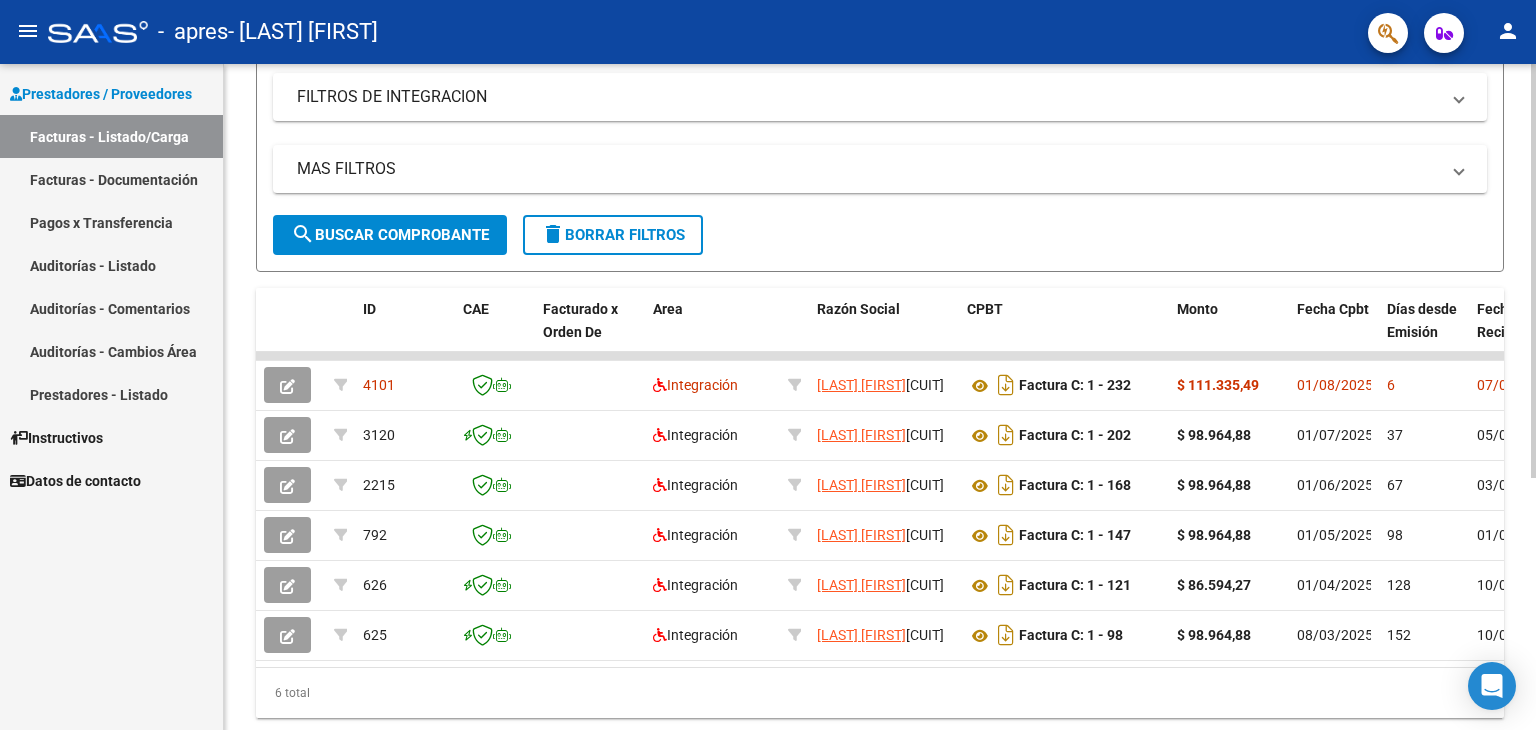 click 